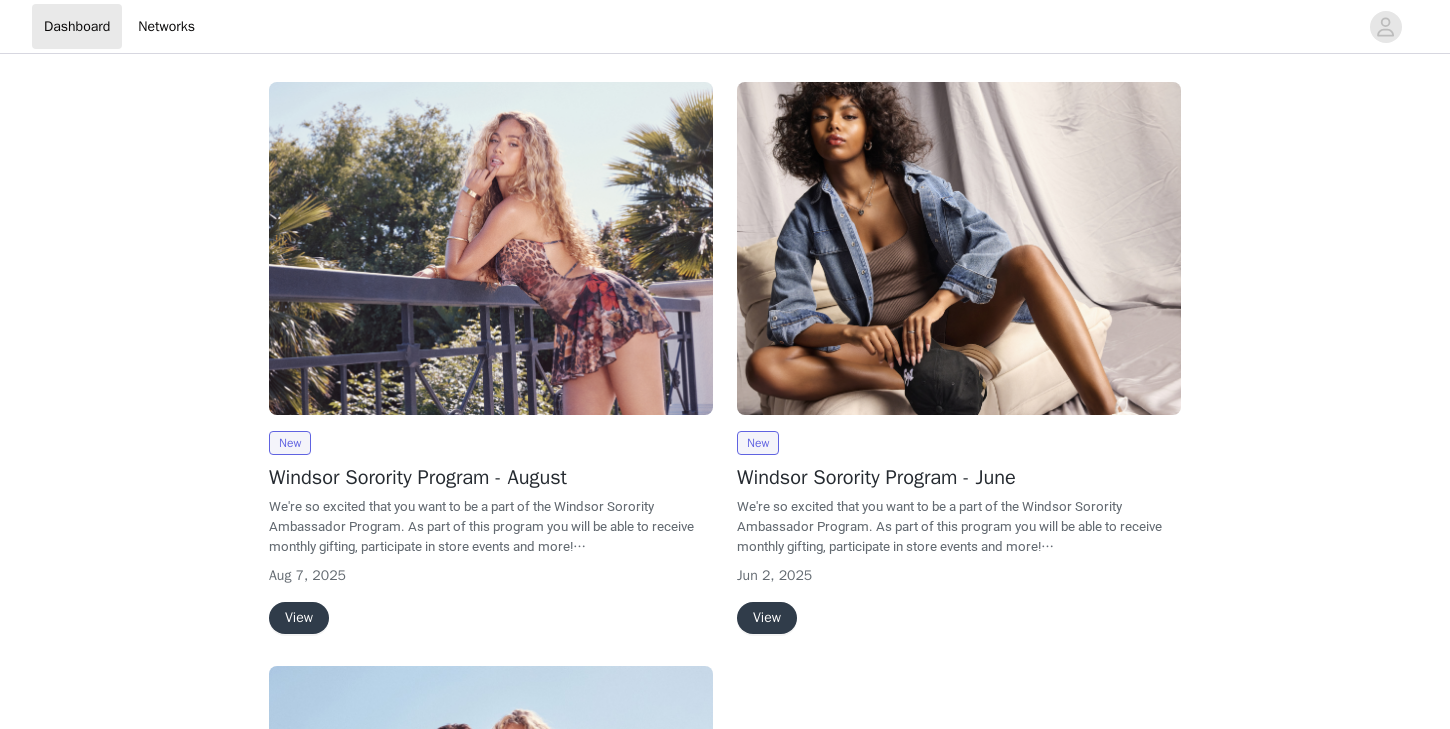 scroll, scrollTop: 0, scrollLeft: 0, axis: both 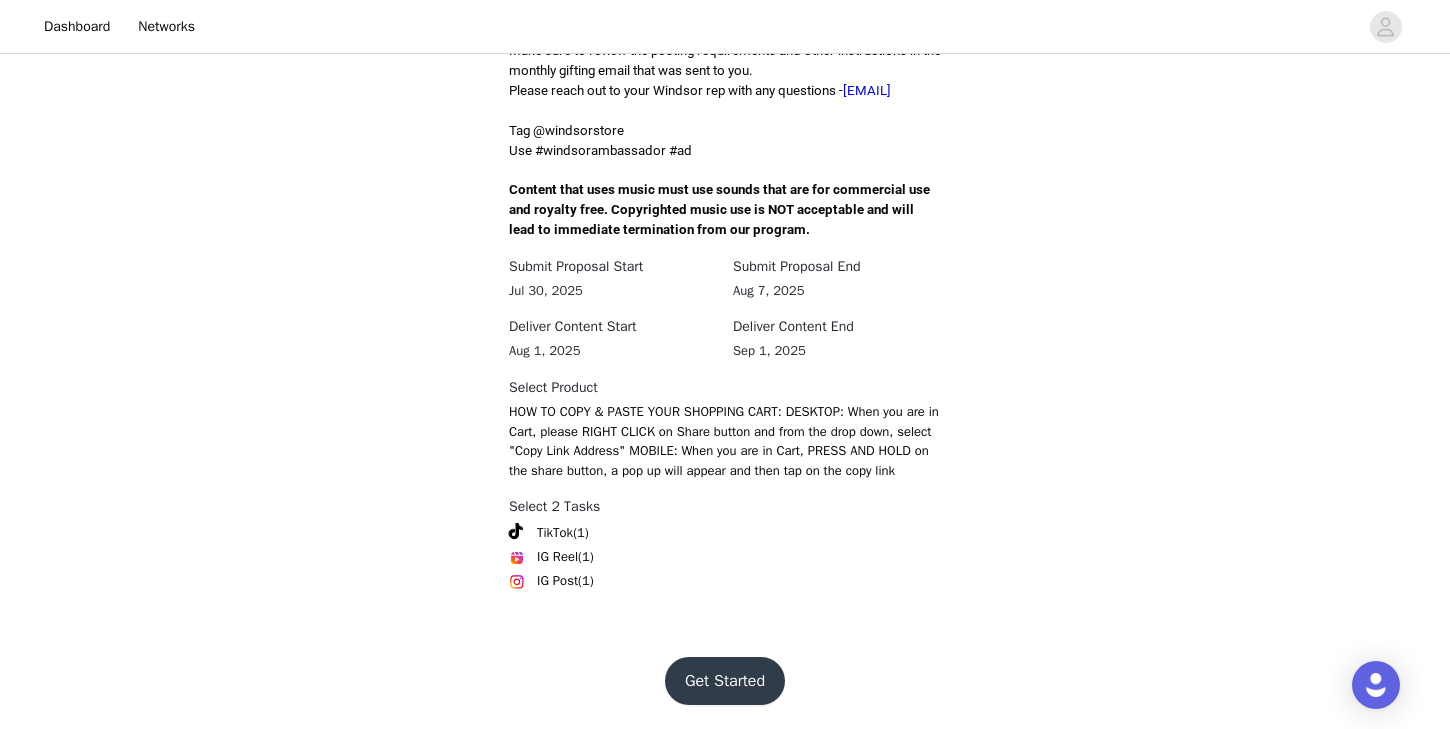 click on "Get Started" at bounding box center [725, 681] 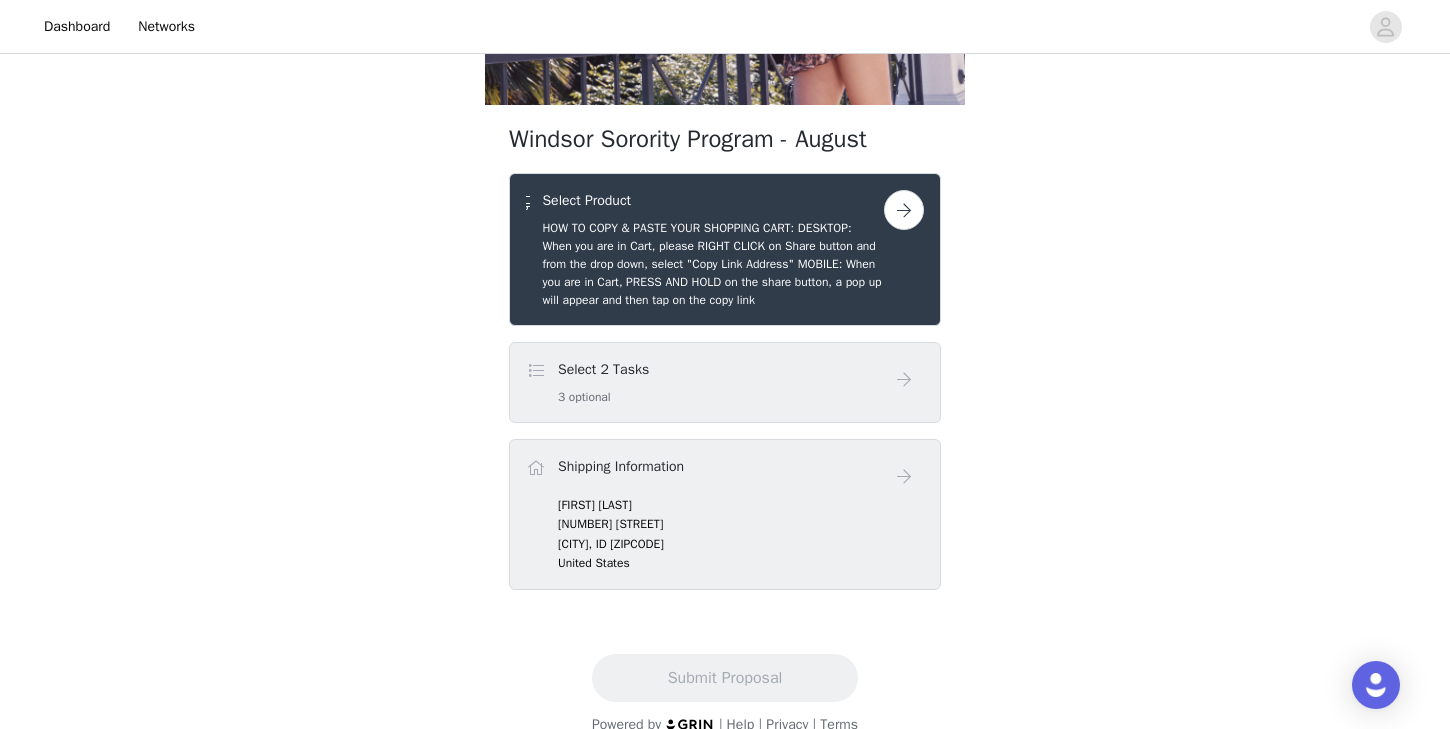 scroll, scrollTop: 280, scrollLeft: 0, axis: vertical 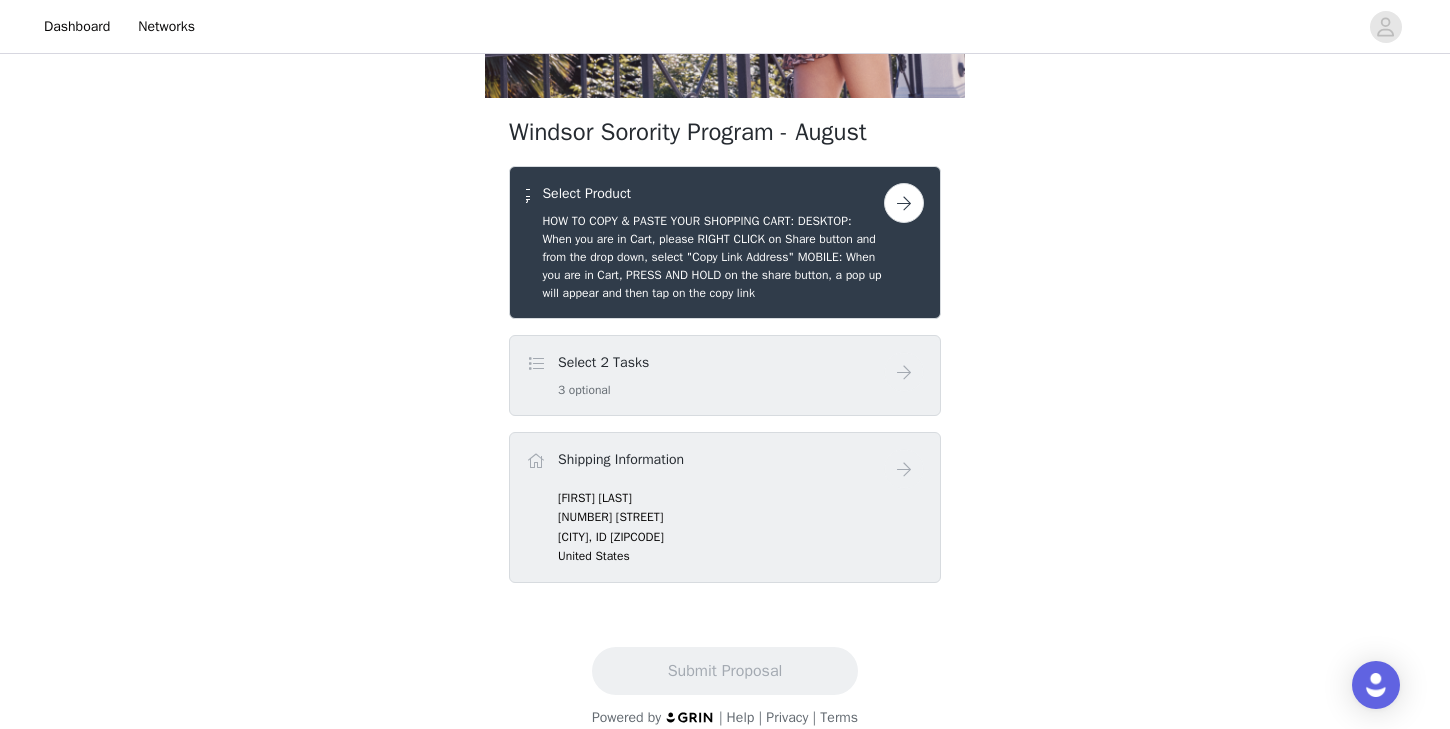 click at bounding box center (904, 203) 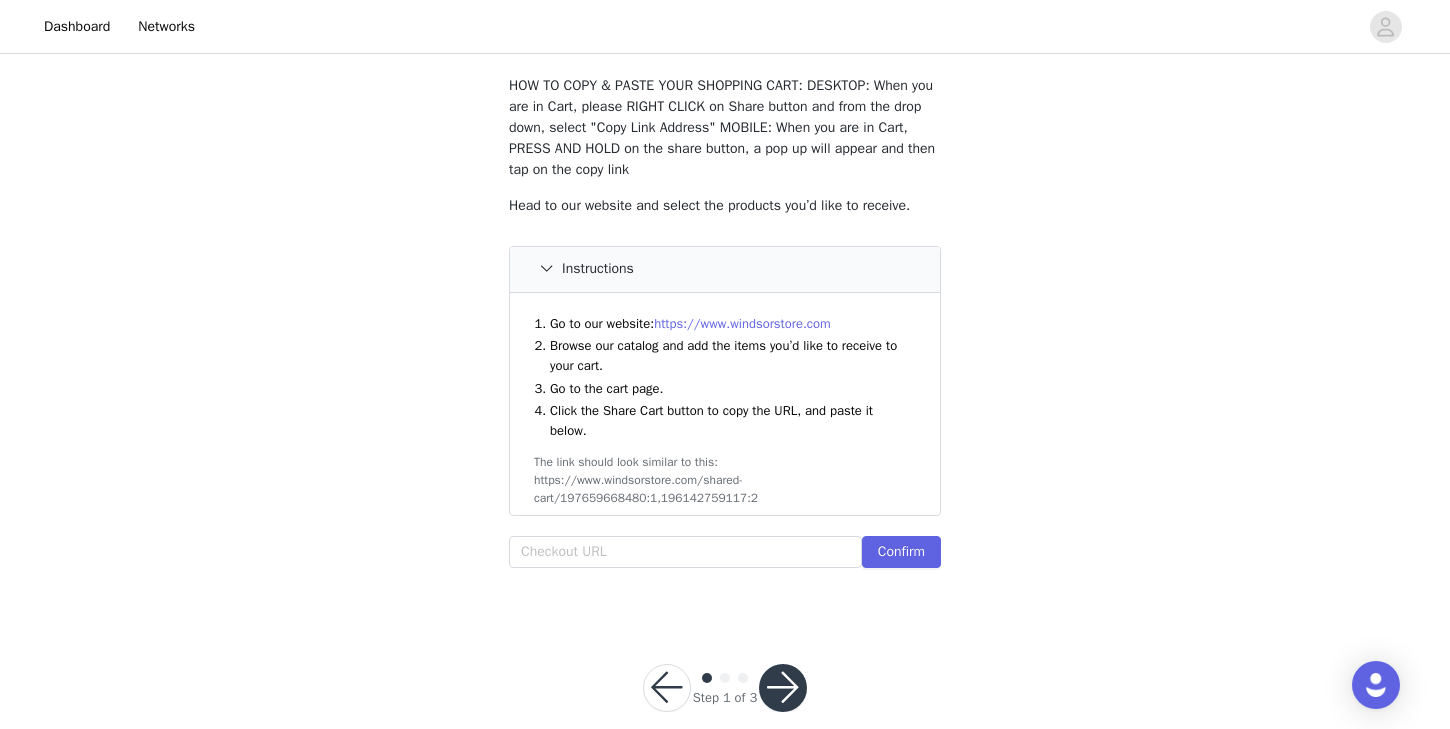 scroll, scrollTop: 122, scrollLeft: 0, axis: vertical 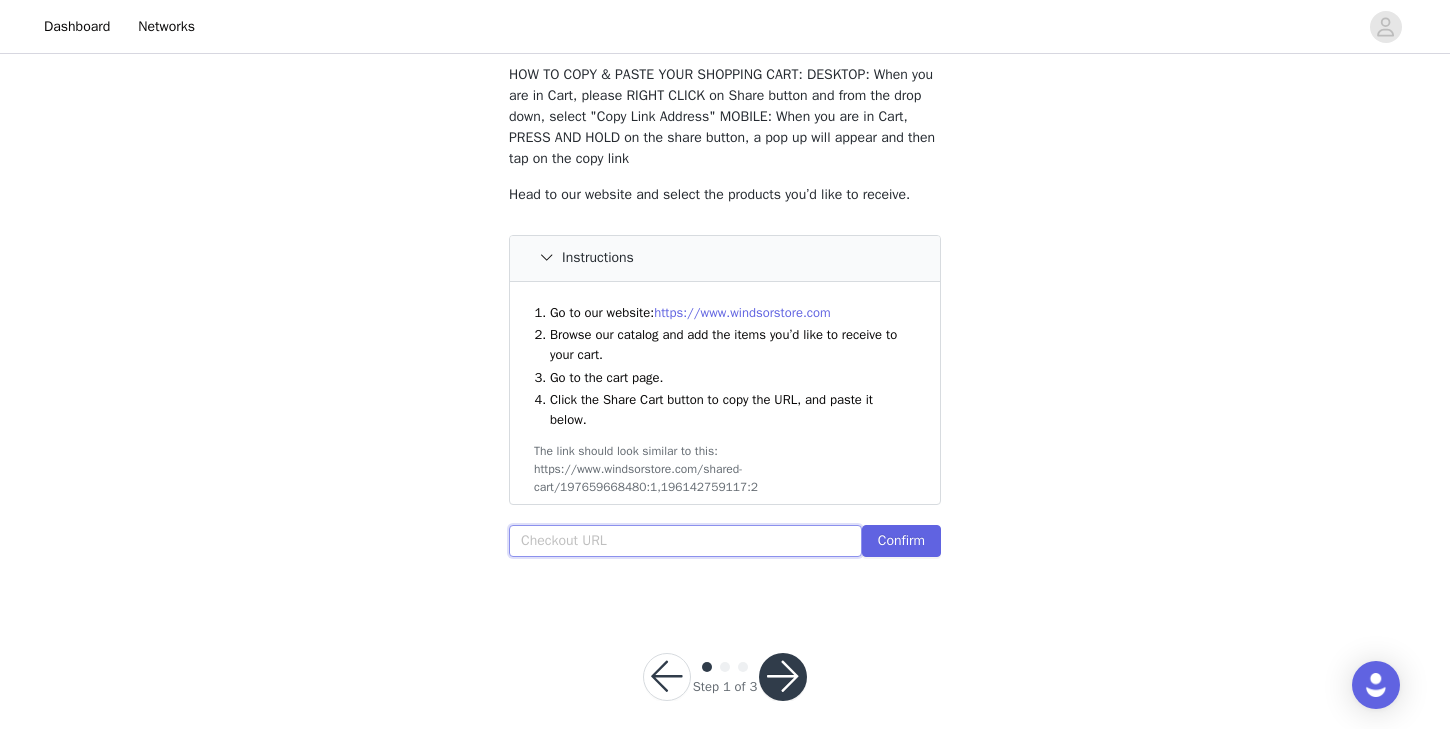 click at bounding box center [685, 541] 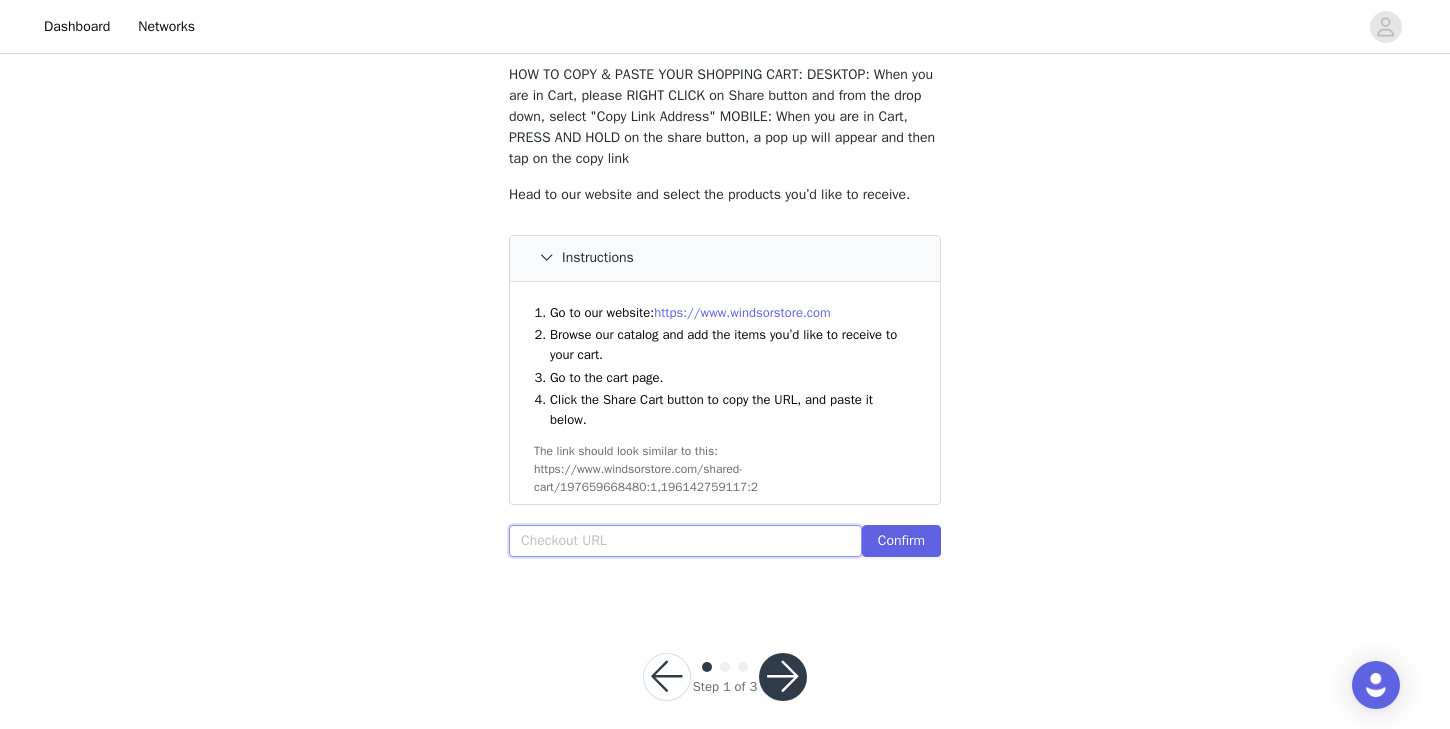 paste on "https://www.windsorstore.com/cart/43211349884979:1,42840361173043:1,42840360288307:1,43144923447347:1,42885296717875:1,43471766618163:1,42948131061811:1,43211350933555:0,43292761423923:0,42550416506931:1,42946821226547:0,42885298323507:0" 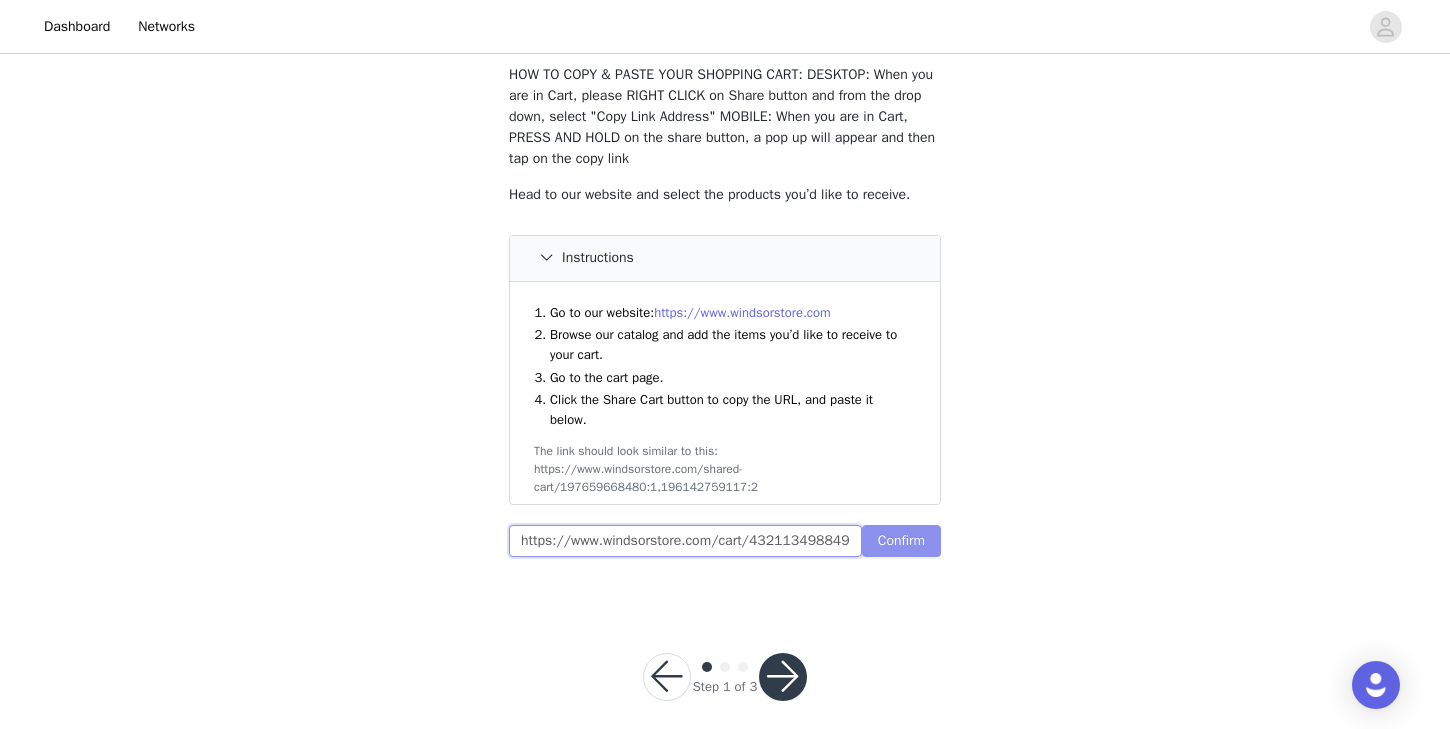 scroll, scrollTop: 0, scrollLeft: 1556, axis: horizontal 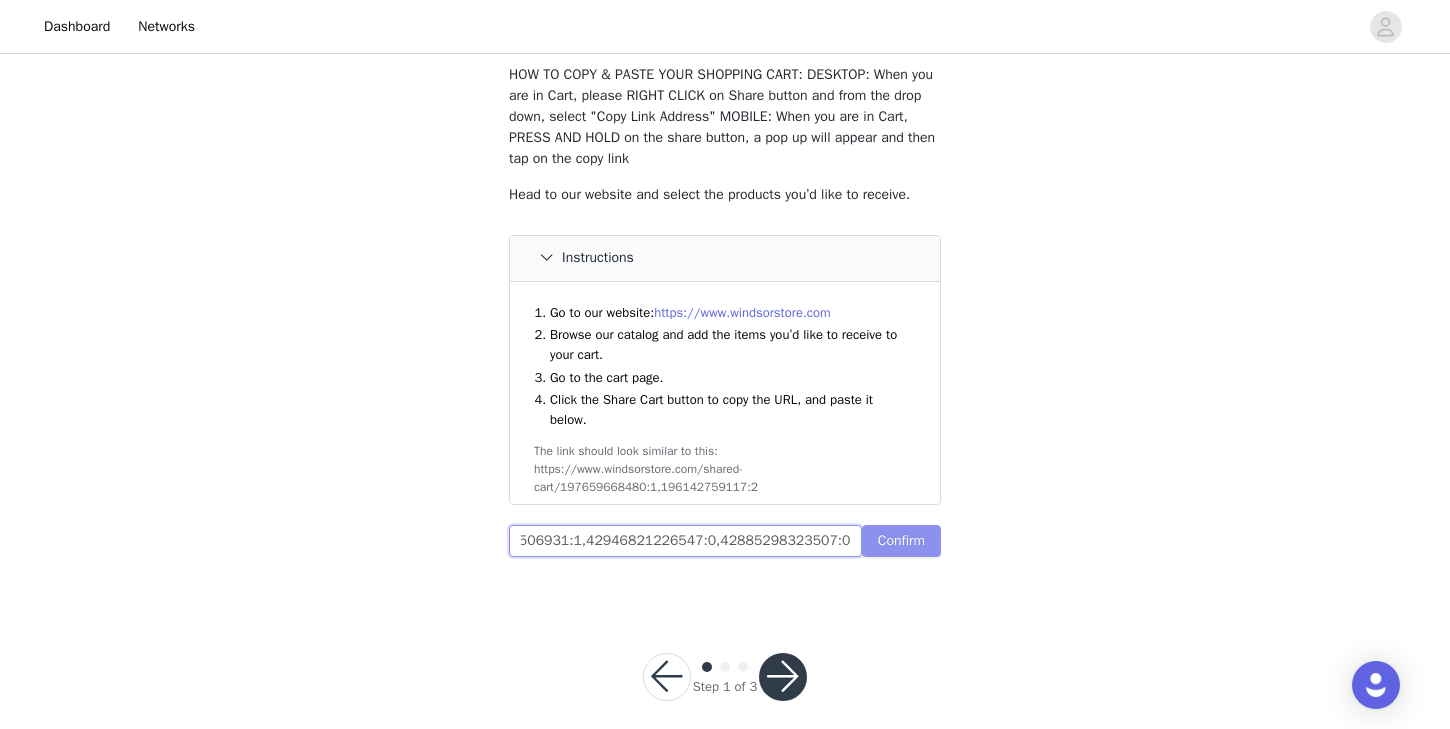 type on "https://www.windsorstore.com/cart/43211349884979:1,42840361173043:1,42840360288307:1,43144923447347:1,42885296717875:1,43471766618163:1,42948131061811:1,43211350933555:0,43292761423923:0,42550416506931:1,42946821226547:0,42885298323507:0" 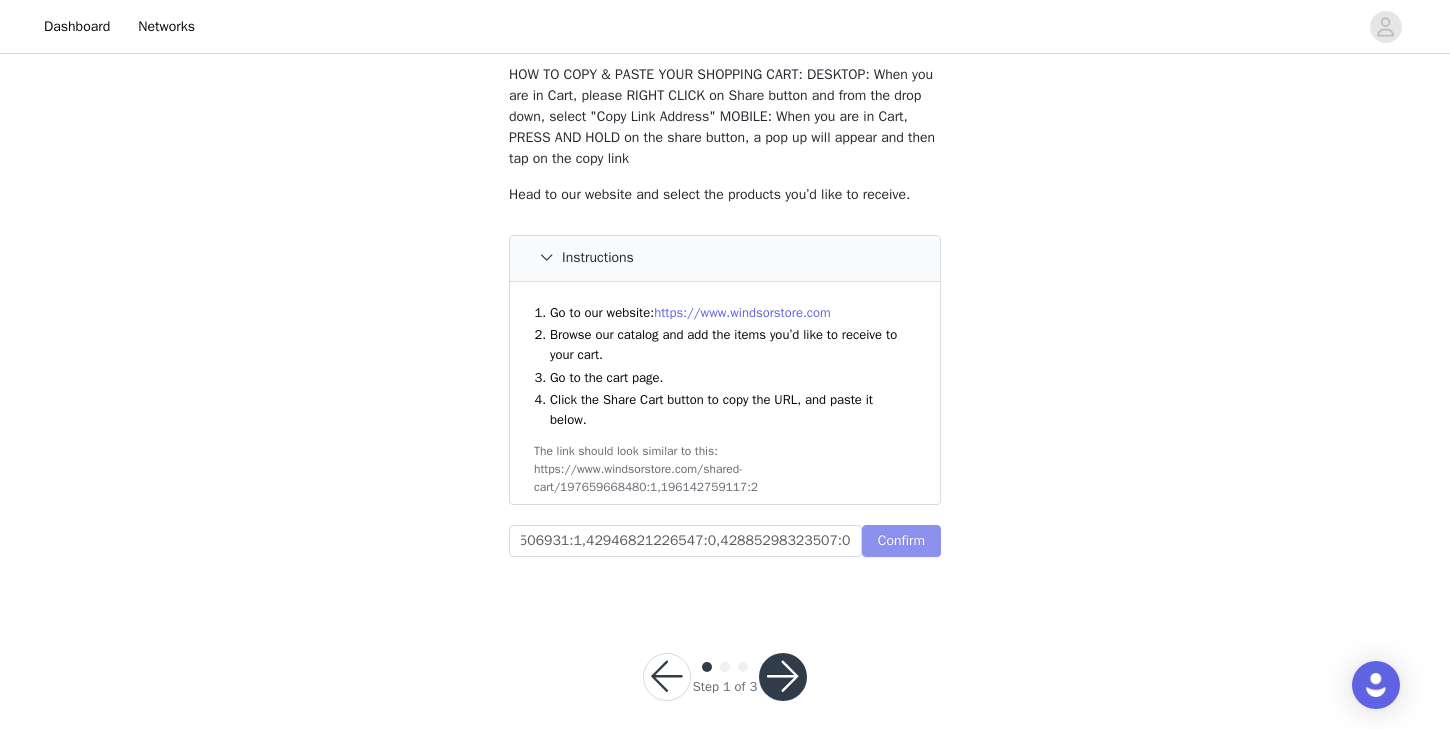 scroll, scrollTop: 0, scrollLeft: 0, axis: both 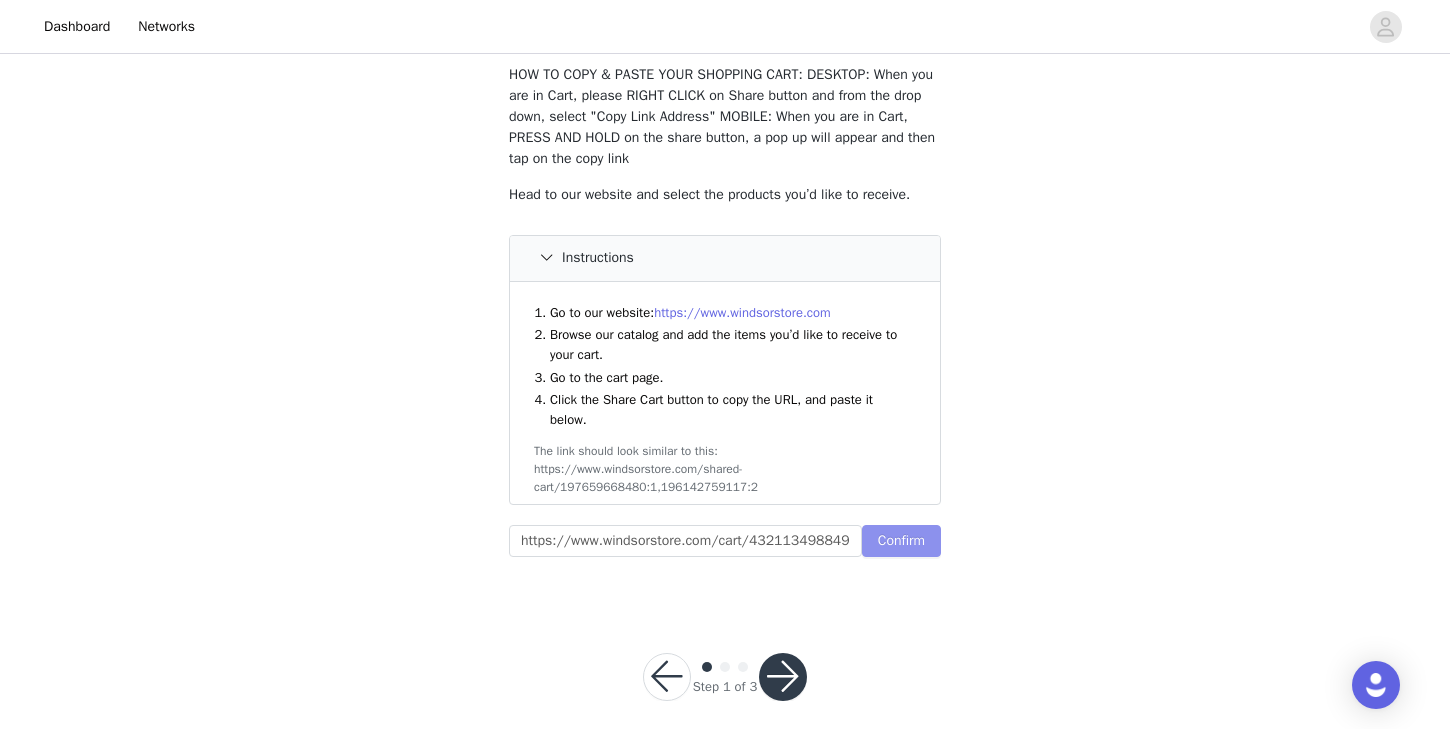 click on "Confirm" at bounding box center (901, 541) 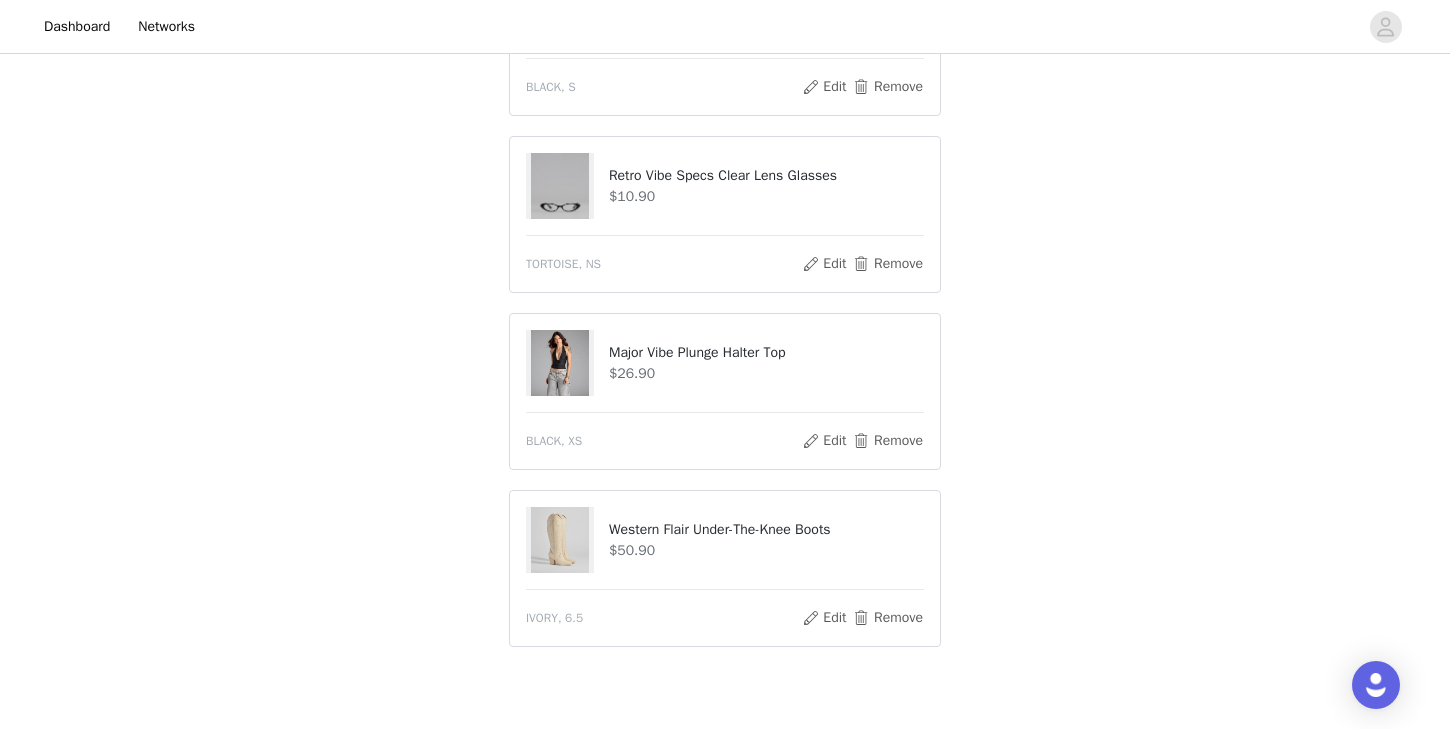 scroll, scrollTop: 1542, scrollLeft: 0, axis: vertical 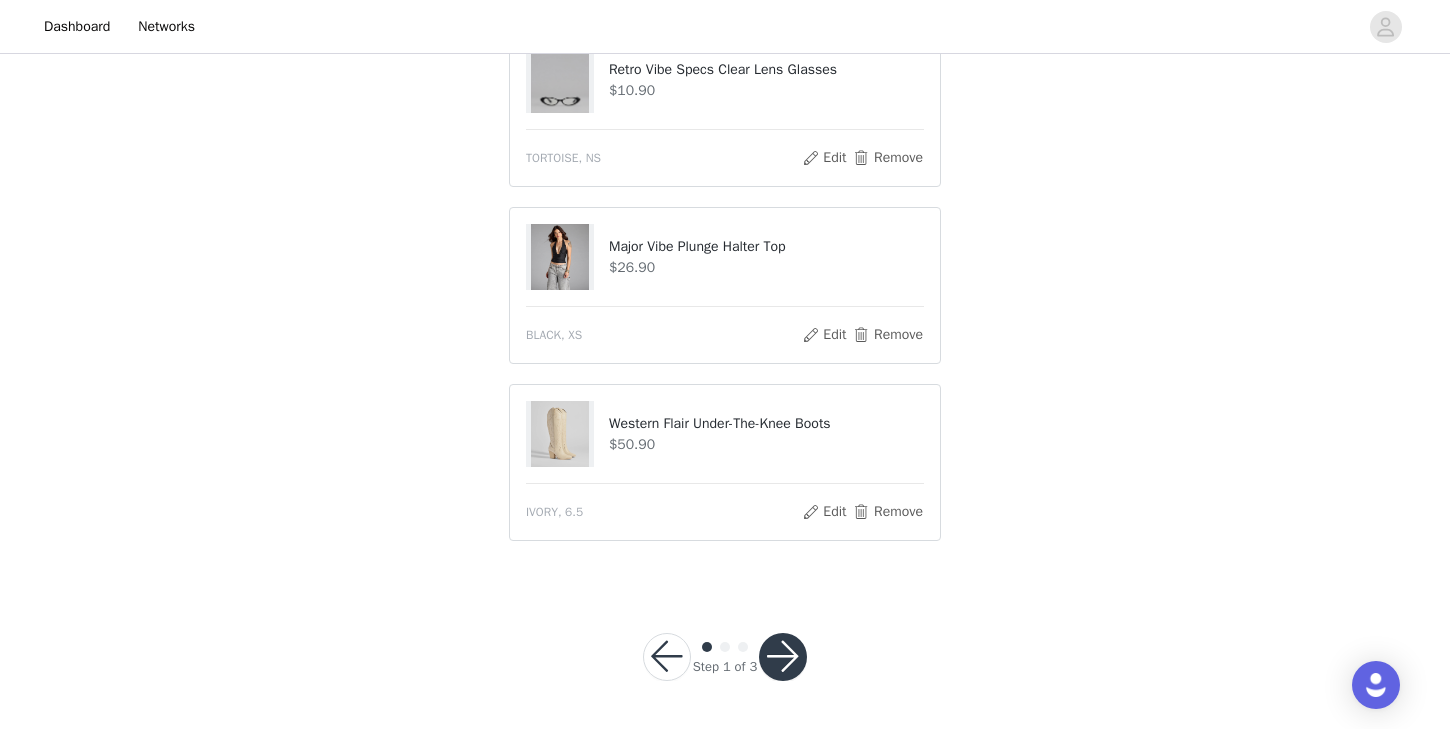 click at bounding box center [783, 657] 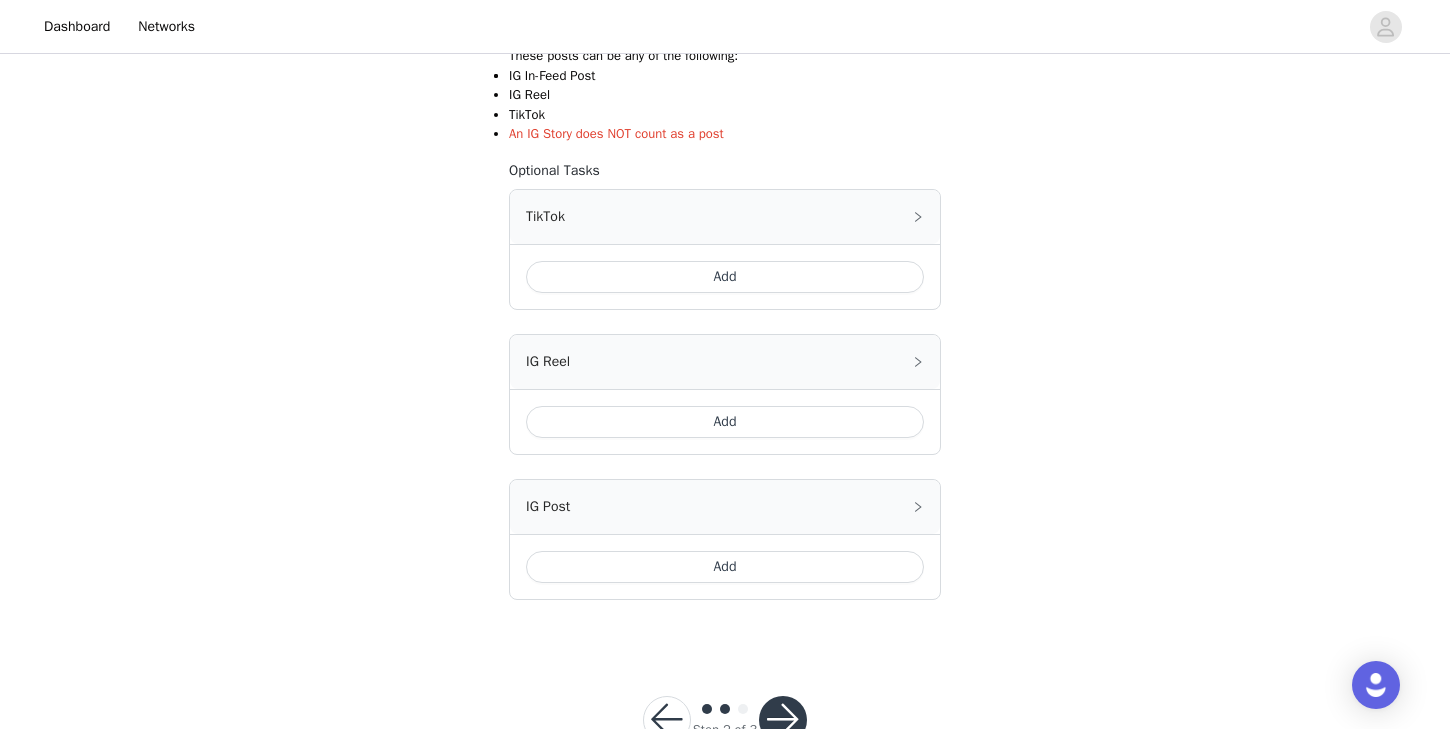 scroll, scrollTop: 419, scrollLeft: 0, axis: vertical 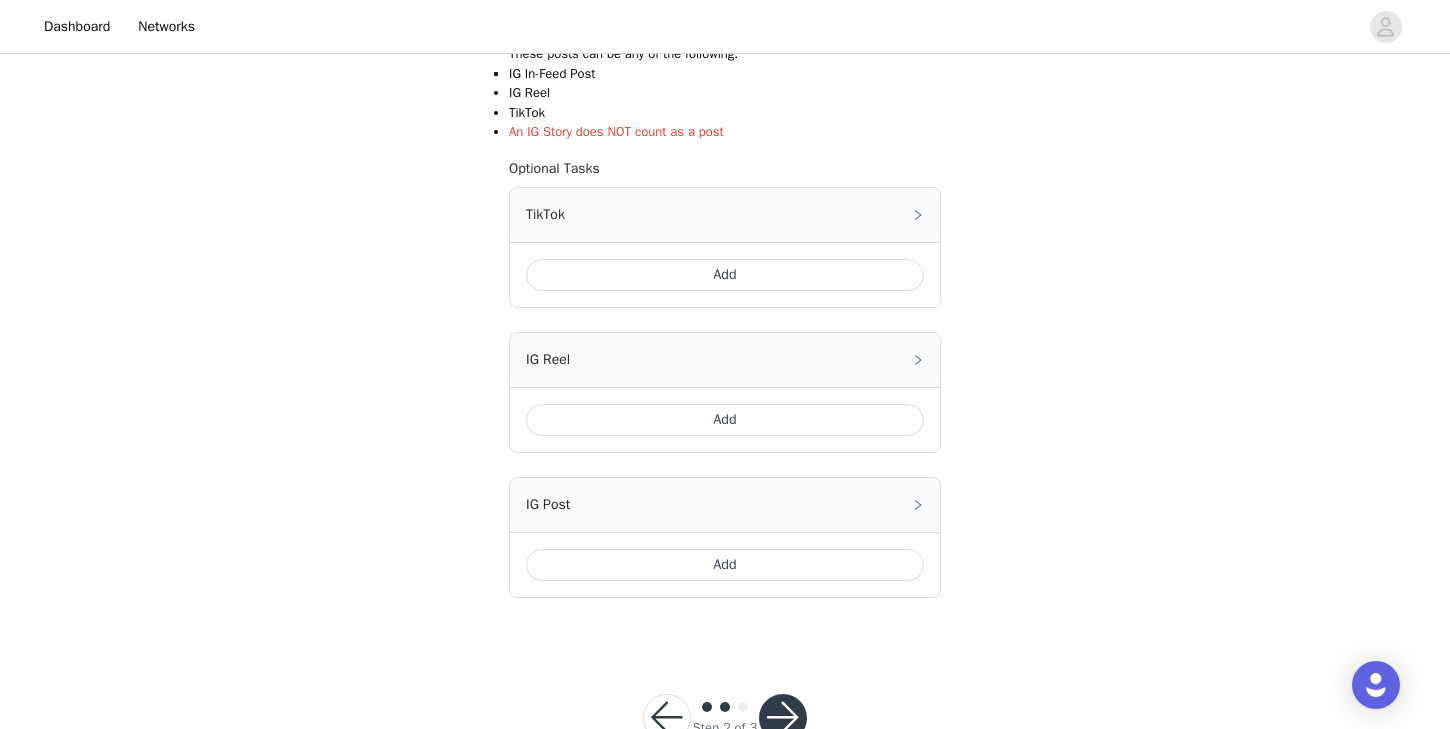 click on "Add" at bounding box center [725, 275] 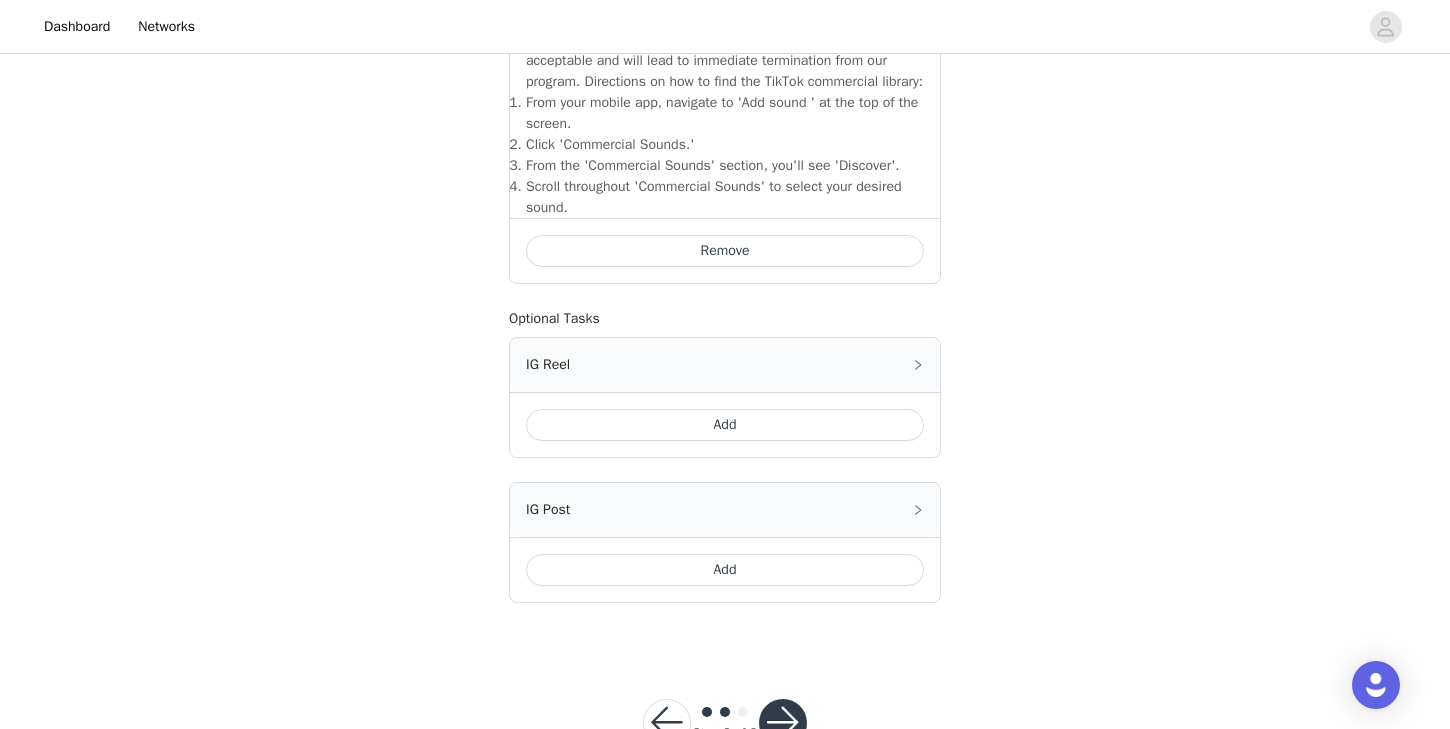 scroll, scrollTop: 770, scrollLeft: 0, axis: vertical 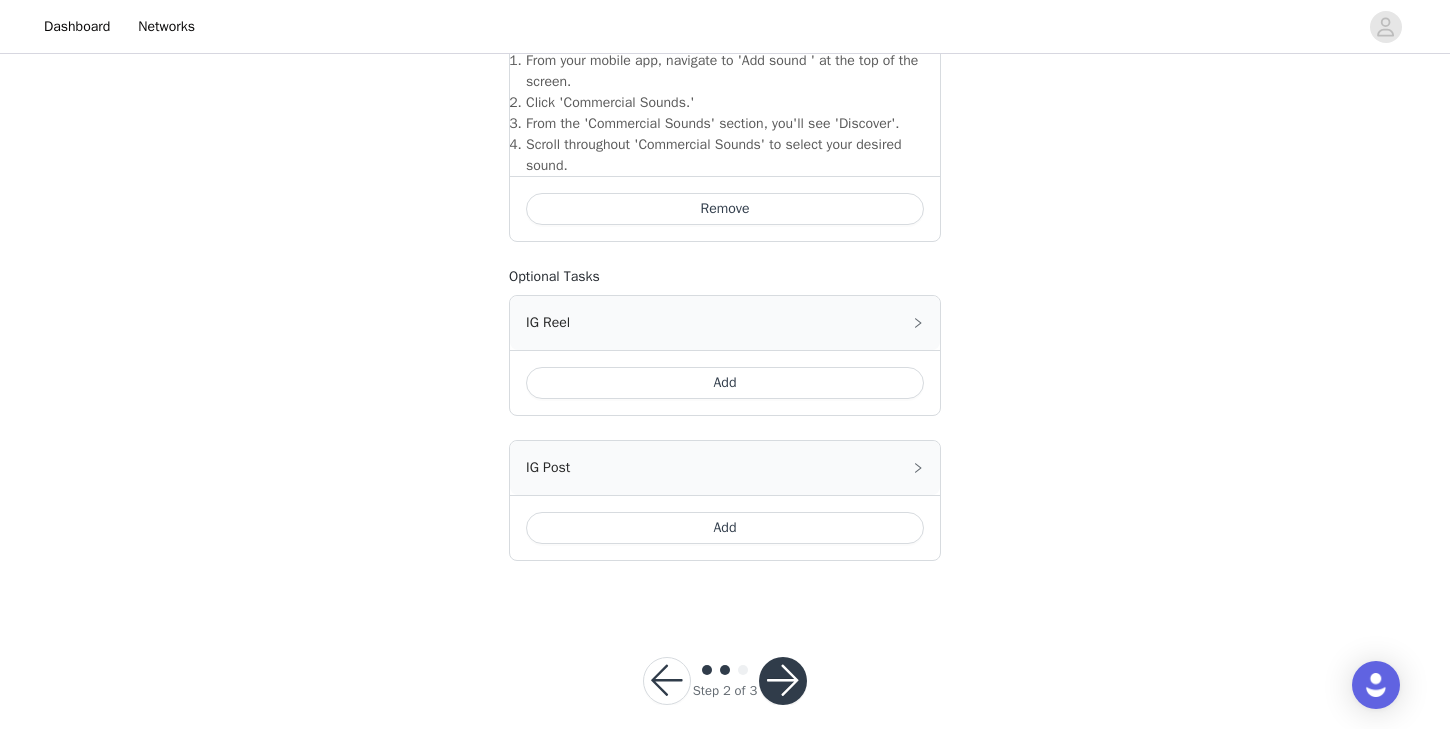 click on "Add" at bounding box center (725, 528) 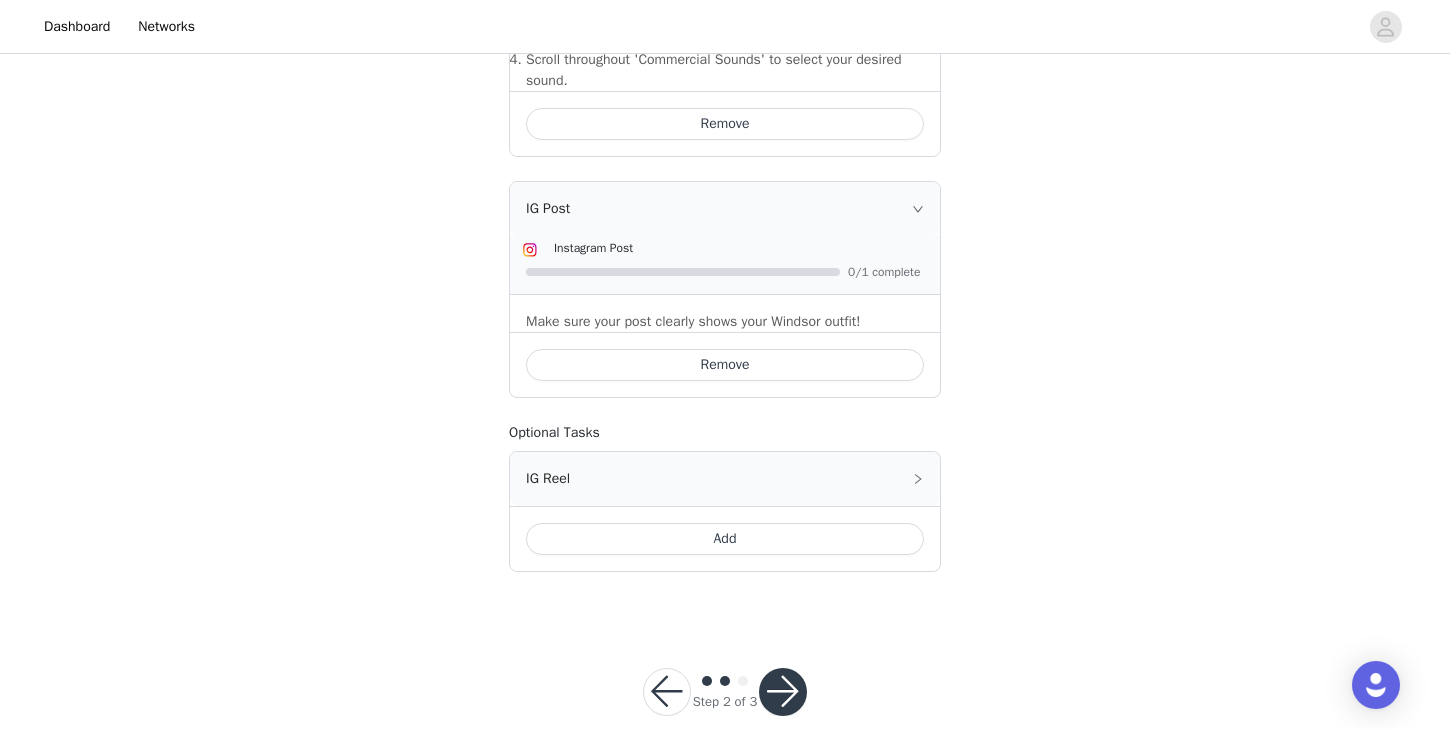 scroll, scrollTop: 859, scrollLeft: 0, axis: vertical 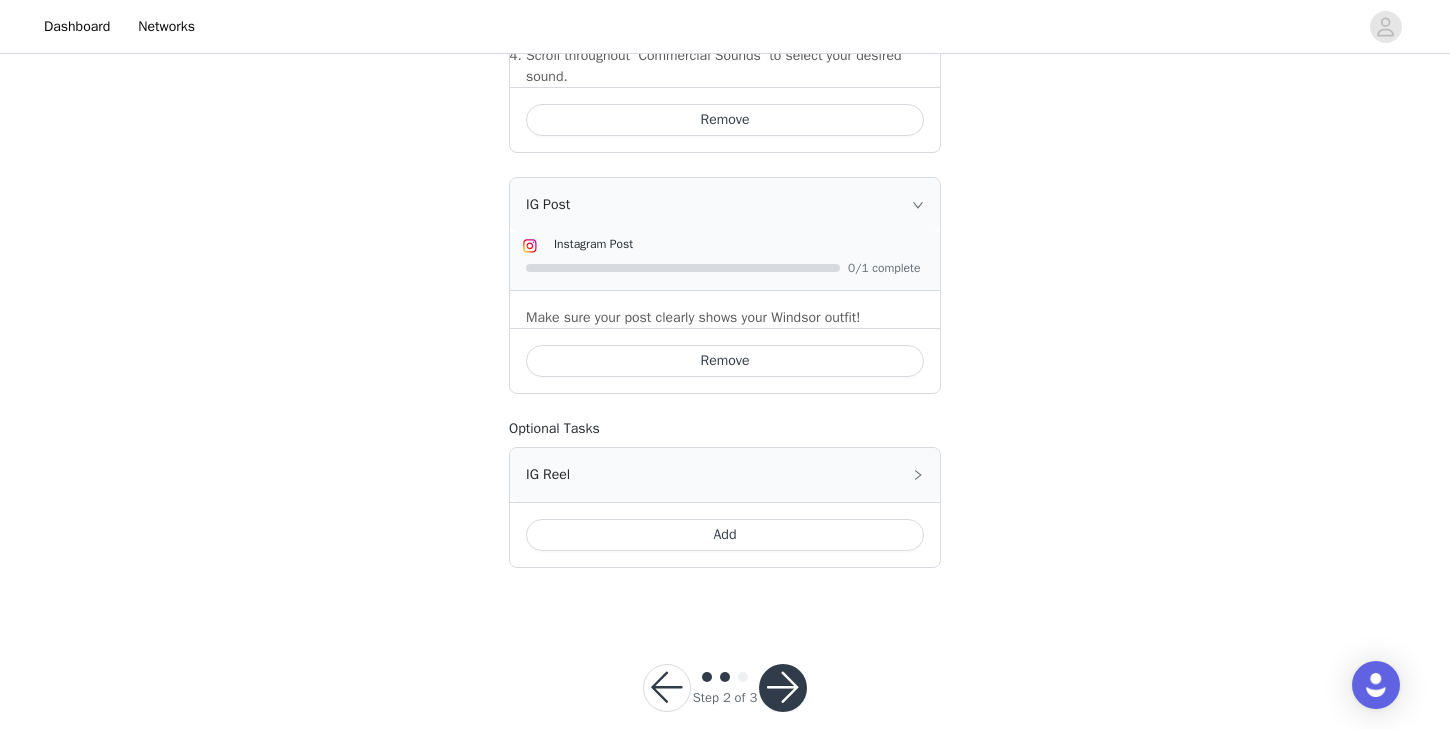 click on "Instagram Post     0/1 complete" at bounding box center [725, 262] 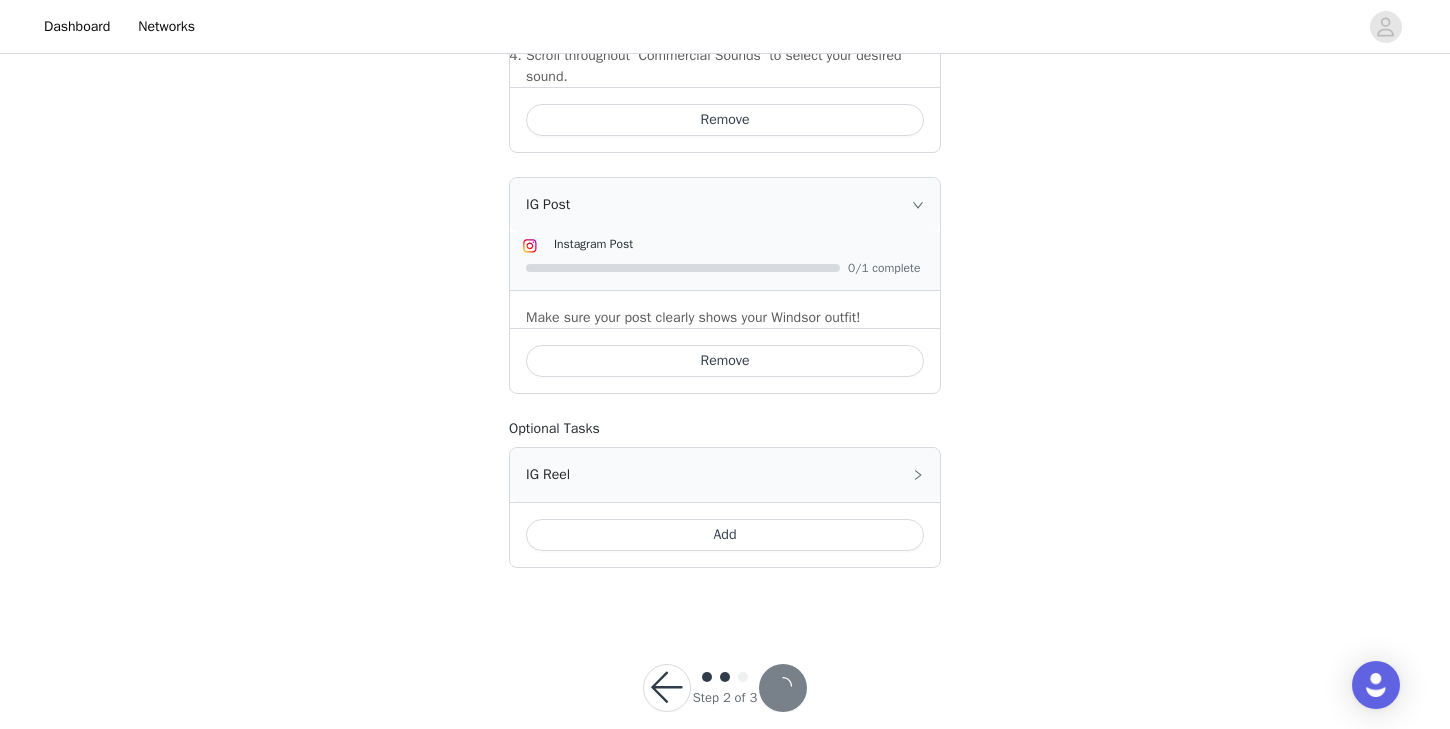 scroll, scrollTop: 0, scrollLeft: 0, axis: both 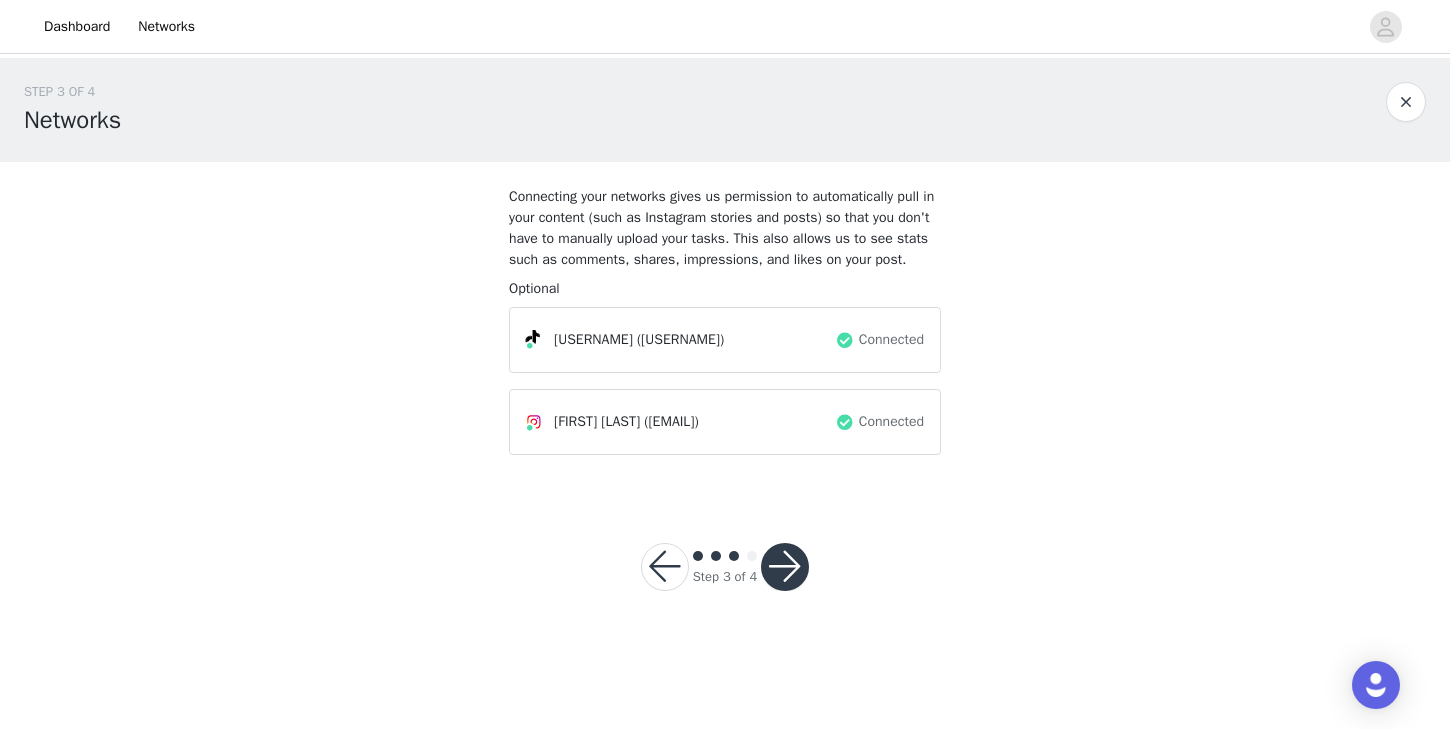click at bounding box center (785, 567) 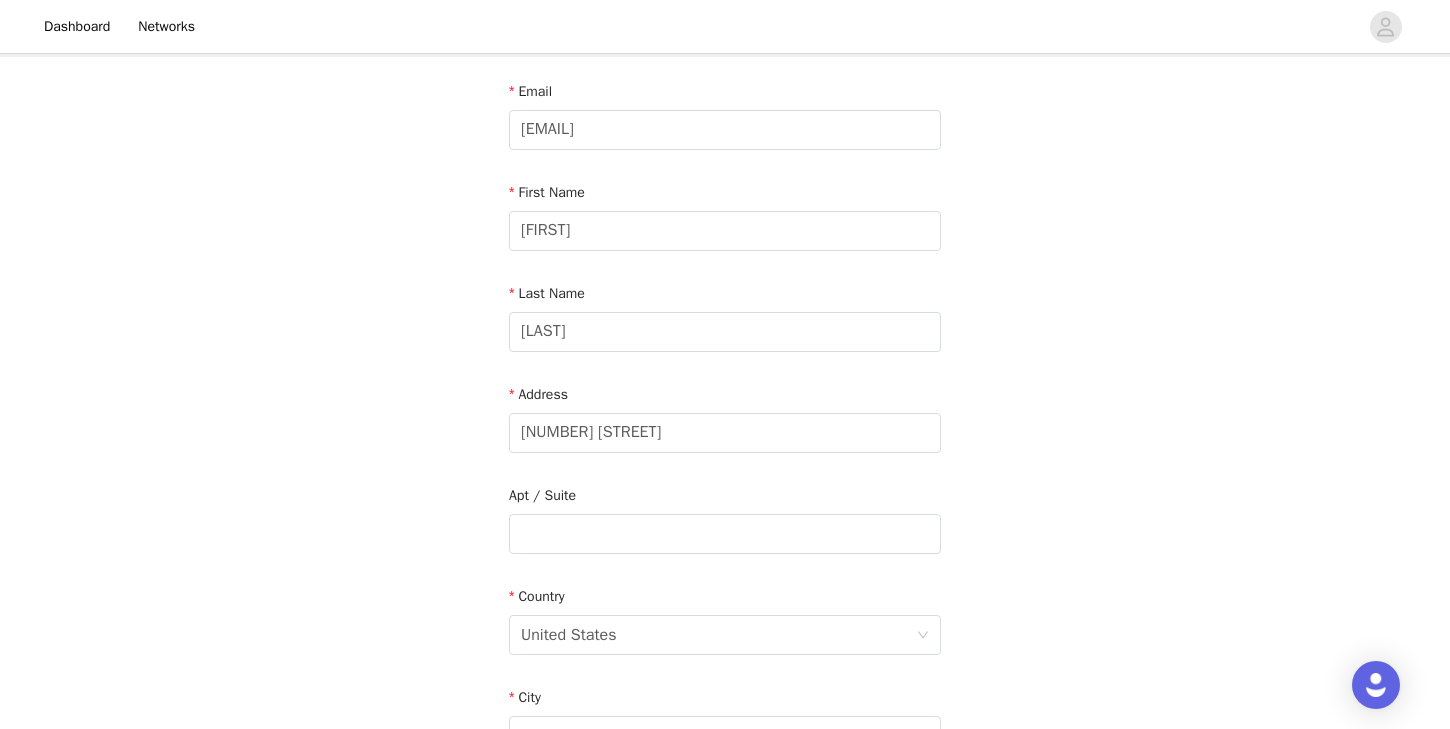 scroll, scrollTop: 113, scrollLeft: 0, axis: vertical 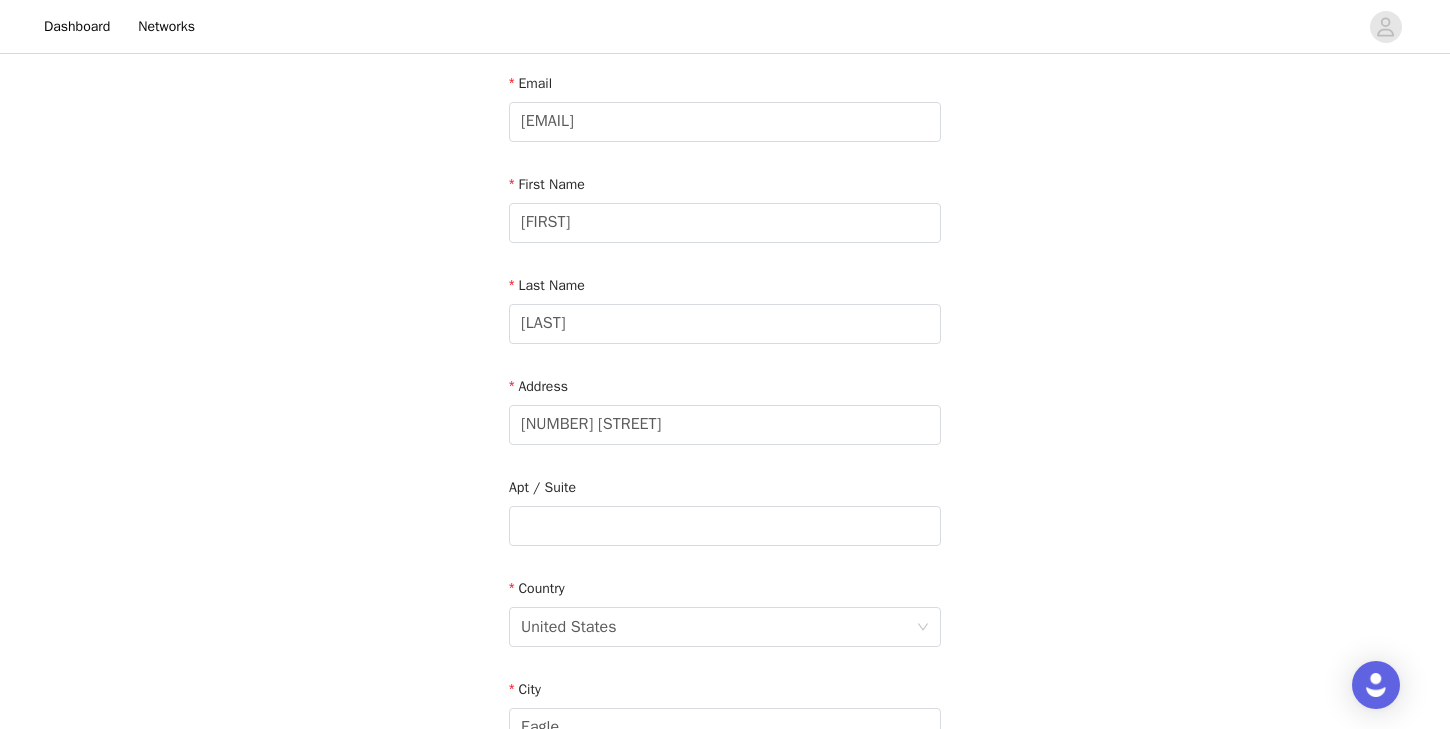 click on "Address" at bounding box center [725, 390] 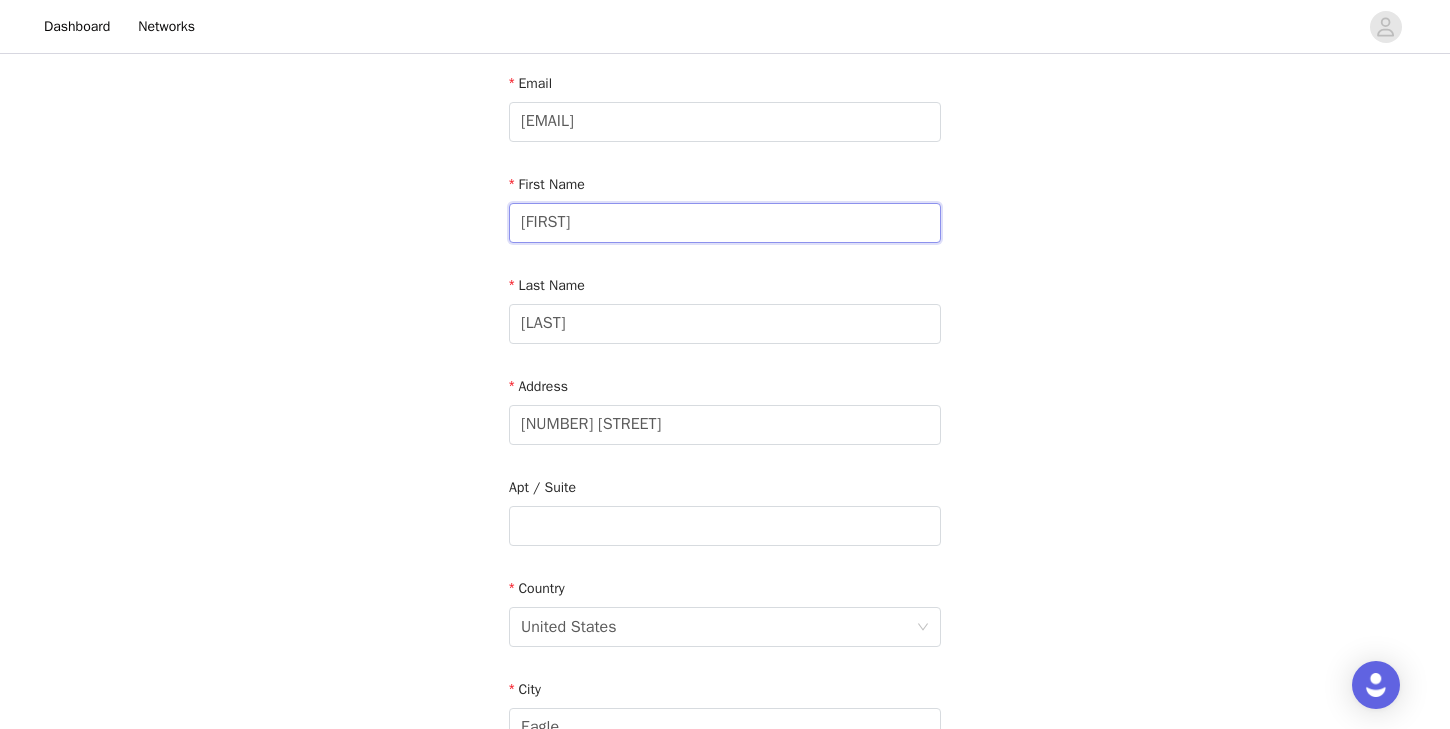 click on "[FIRST]" at bounding box center (725, 223) 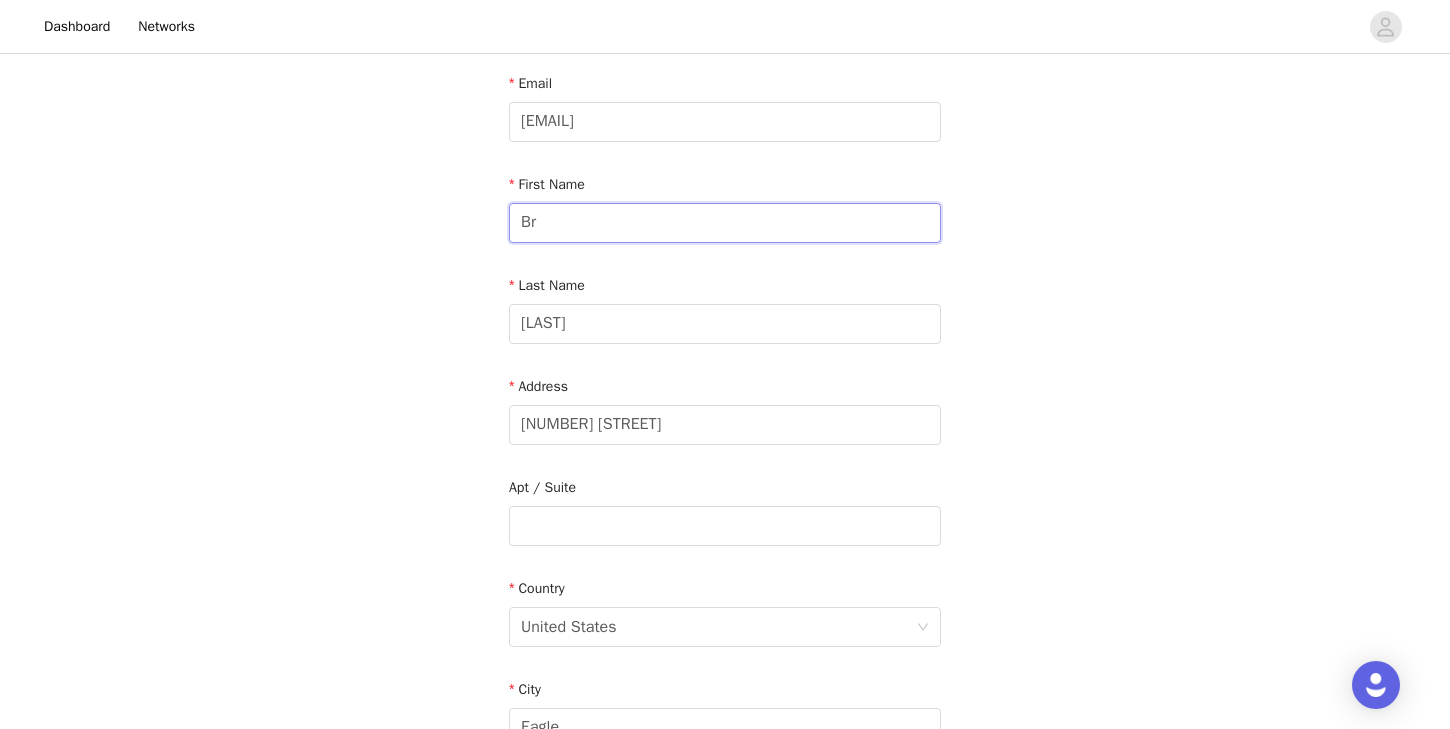type on "B" 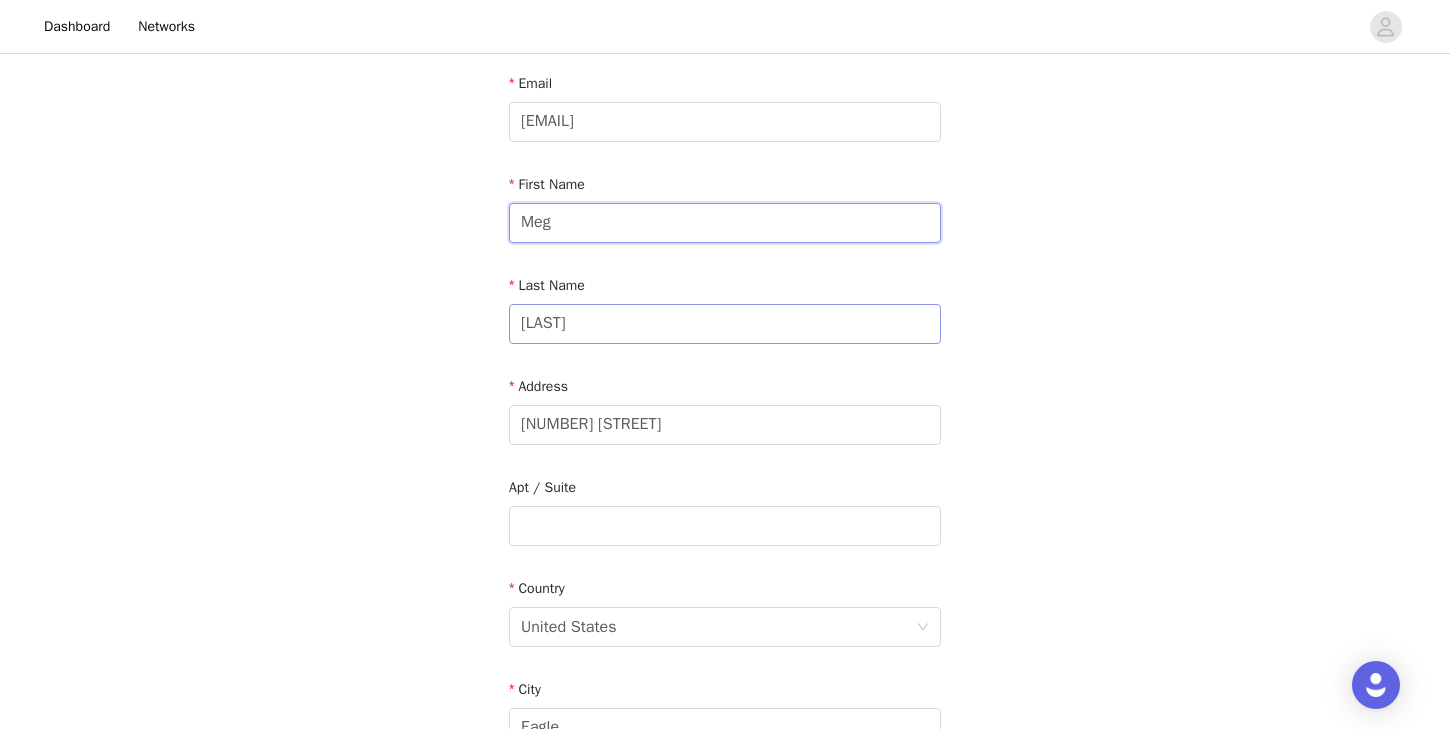 type on "Meg" 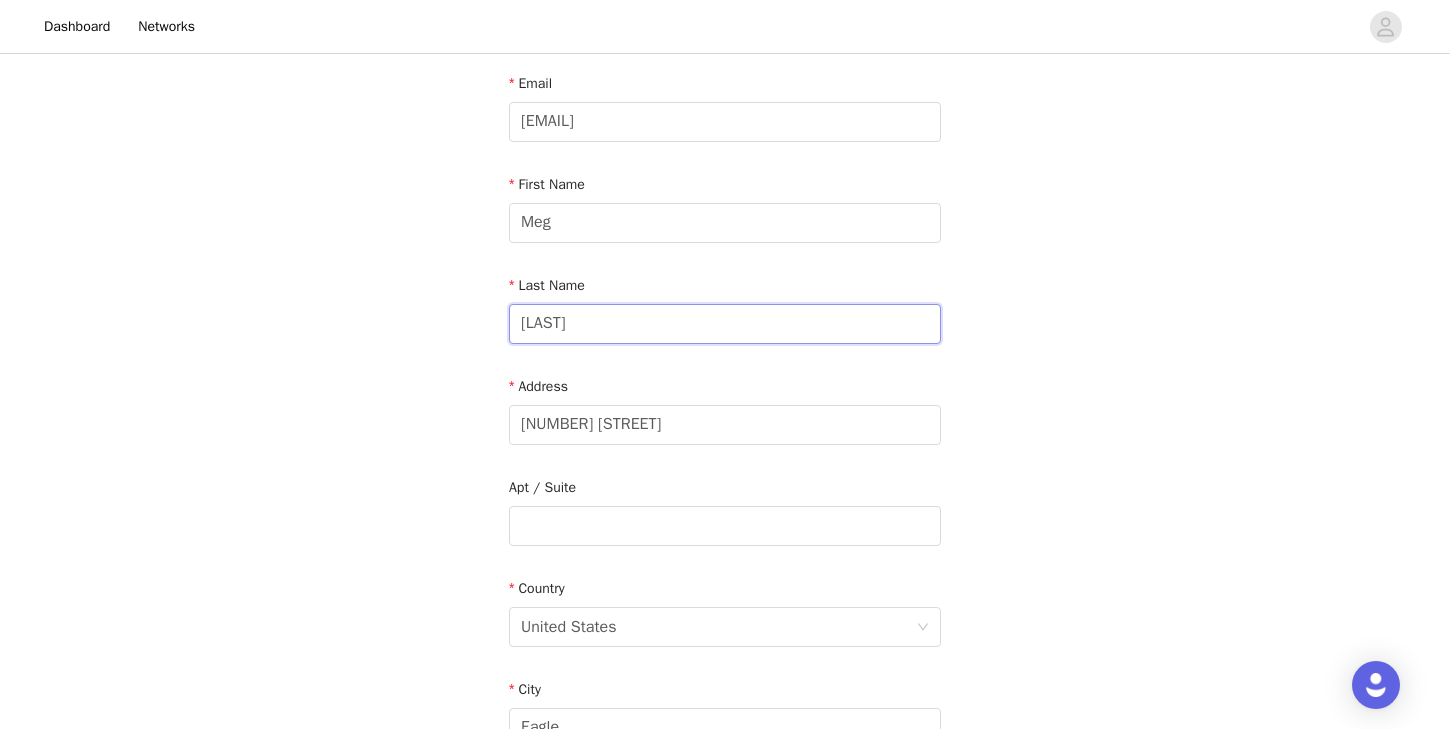 click on "[LAST]" at bounding box center [725, 324] 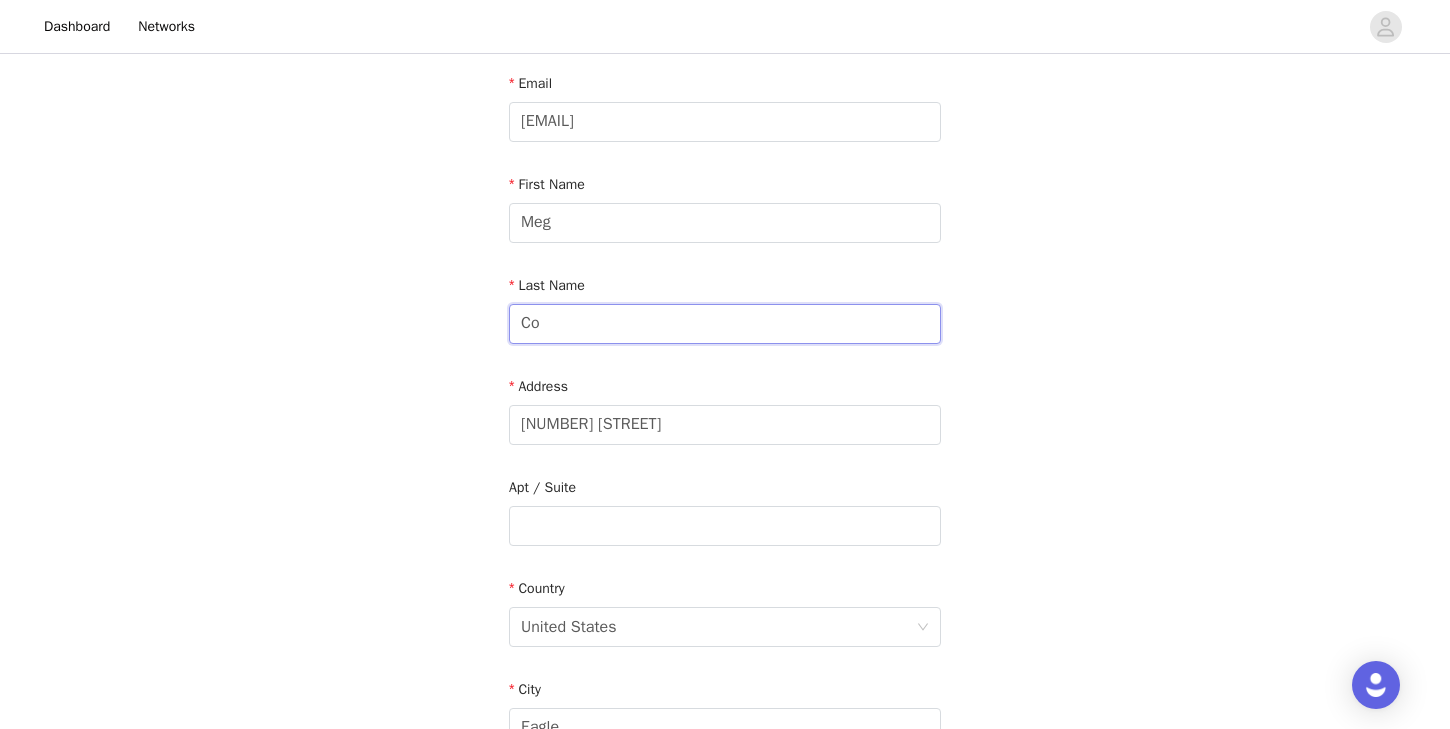 type on "C" 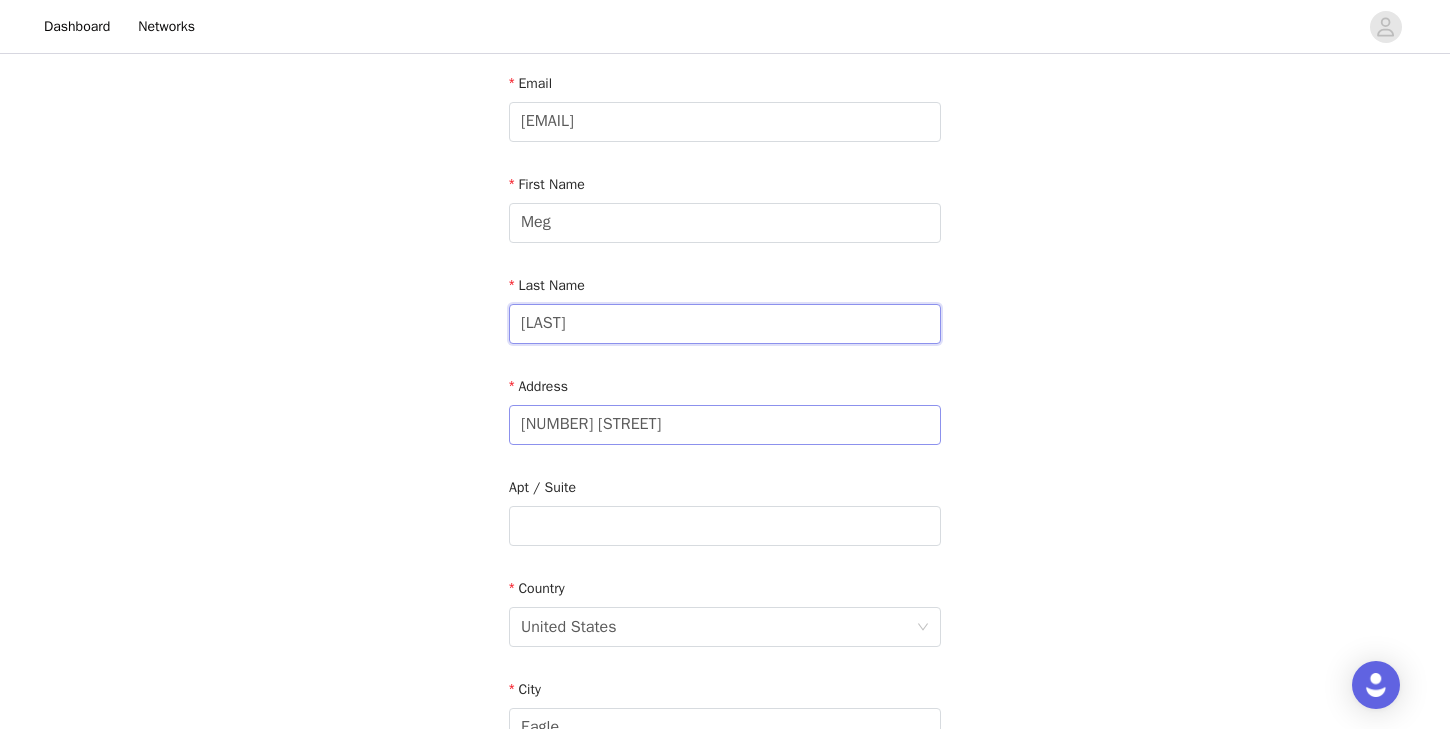 type on "[LAST]" 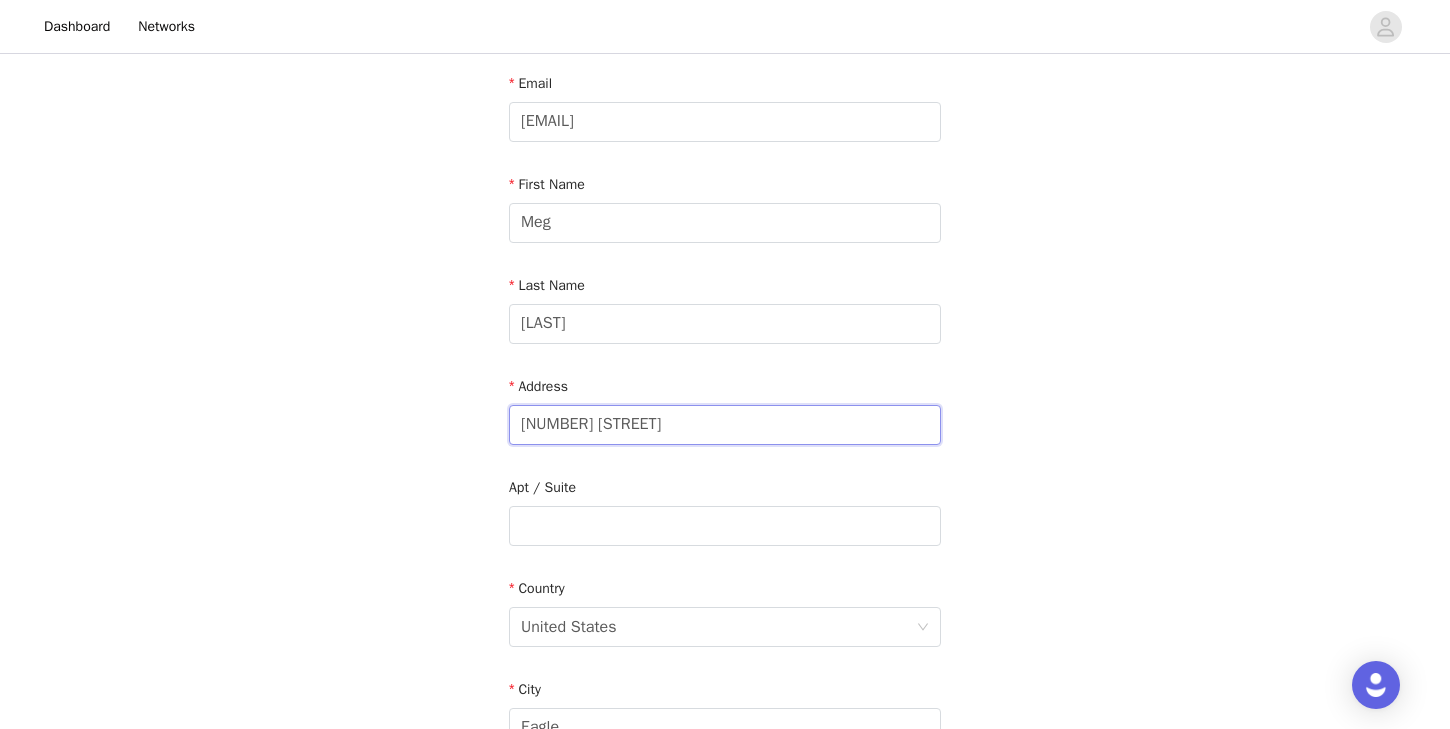 click on "[NUMBER] [STREET]" at bounding box center [725, 425] 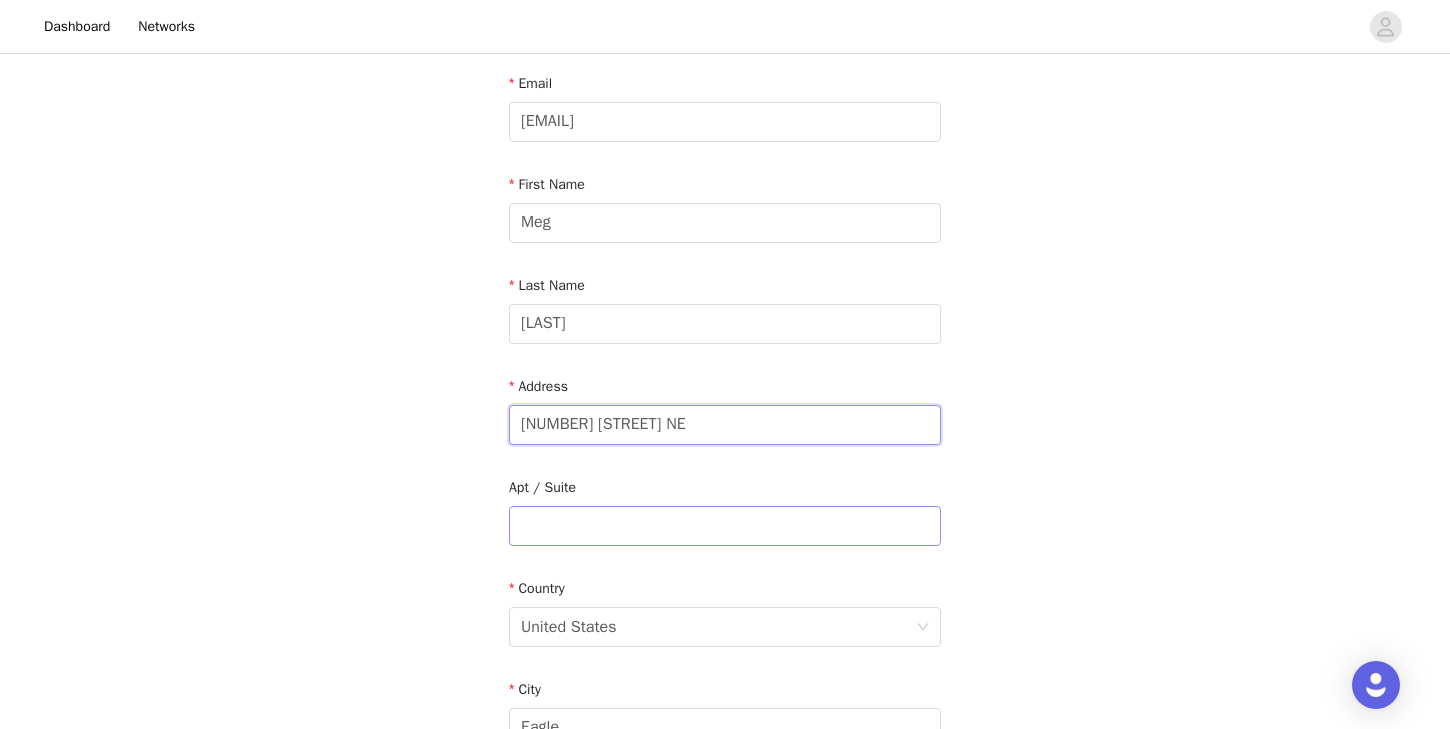 type on "[NUMBER] [STREET] NE" 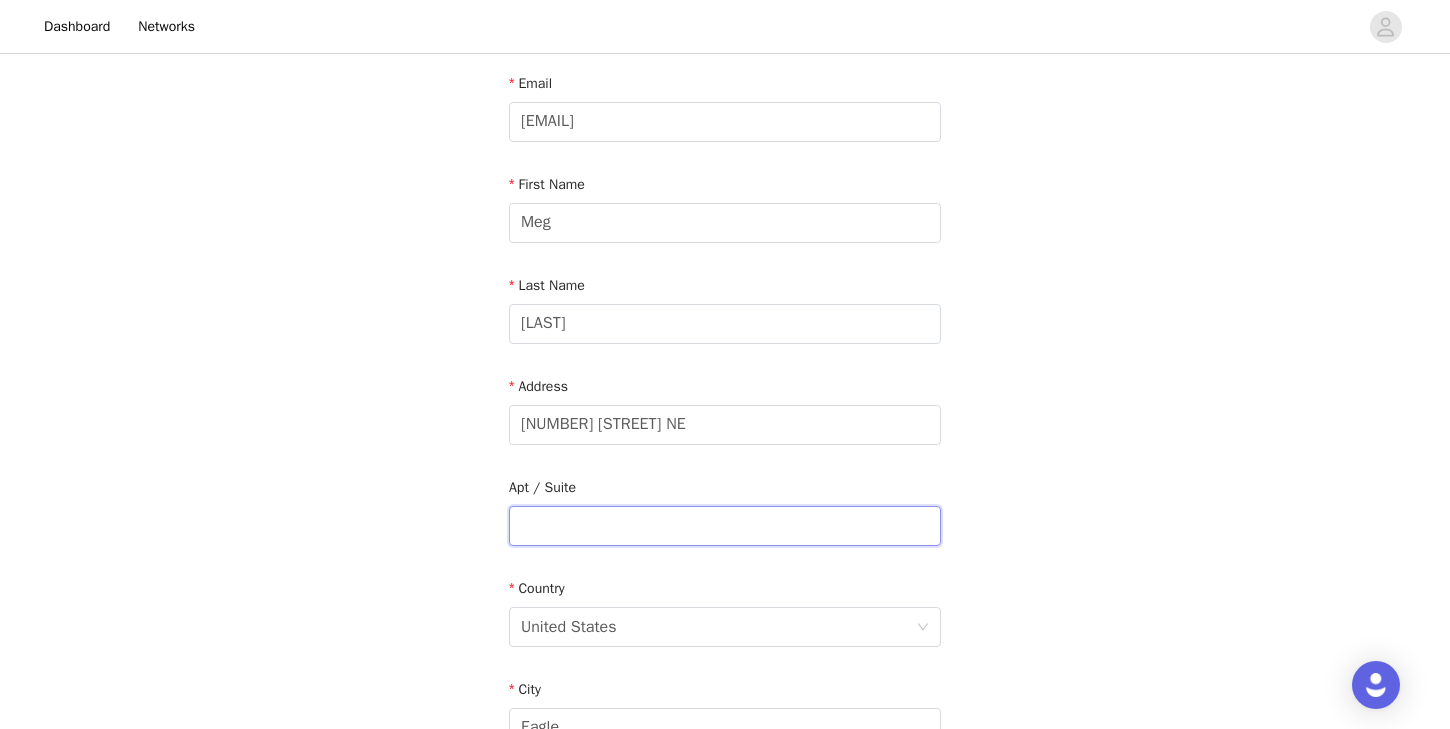 click at bounding box center [725, 526] 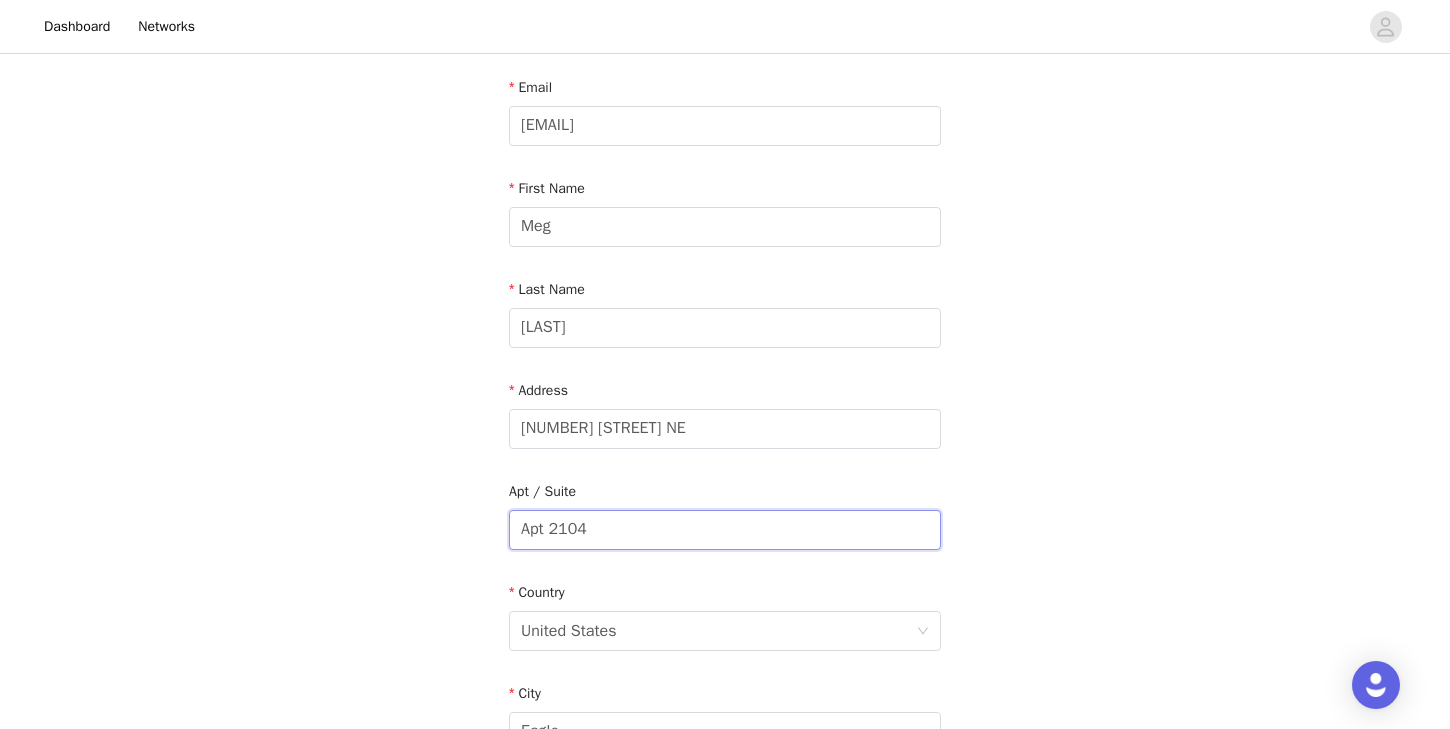 scroll, scrollTop: 110, scrollLeft: 0, axis: vertical 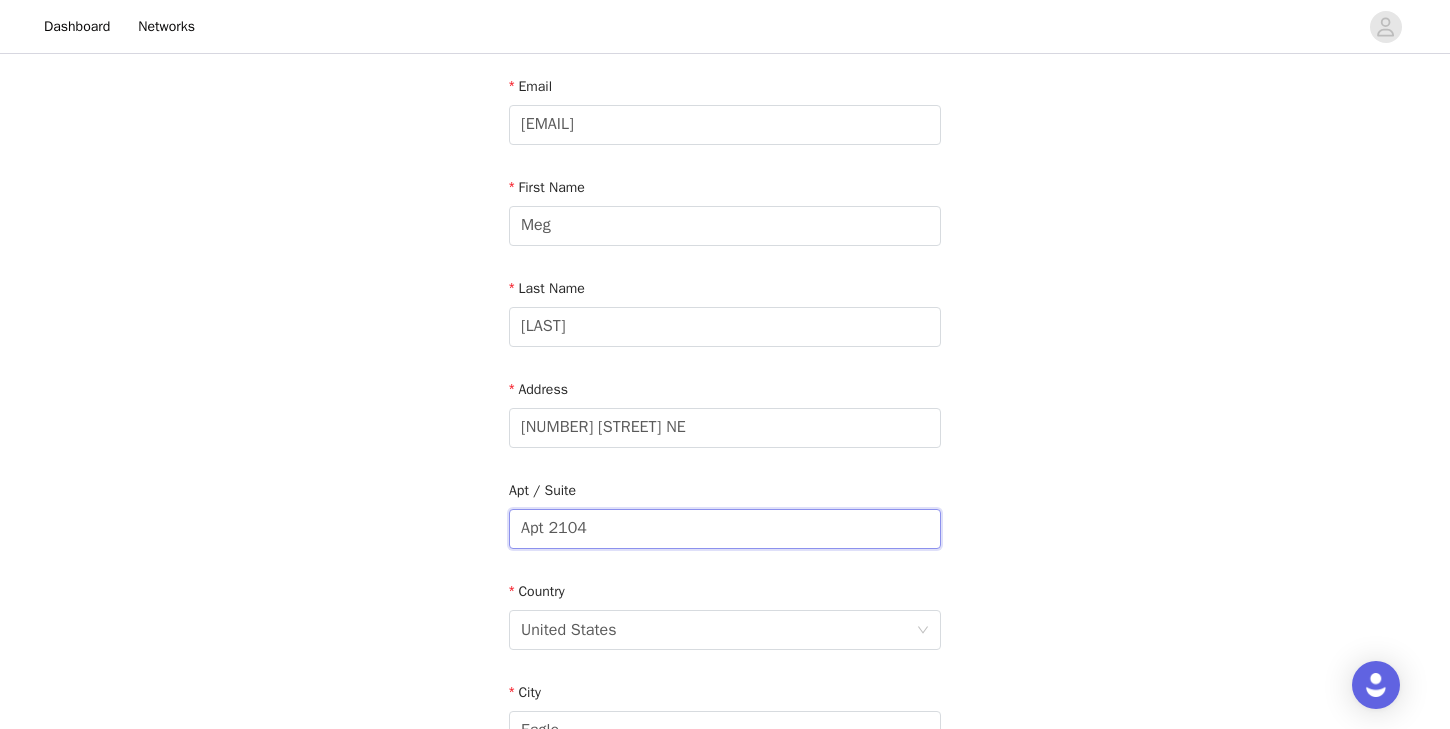click on "Apt 2104" at bounding box center [725, 529] 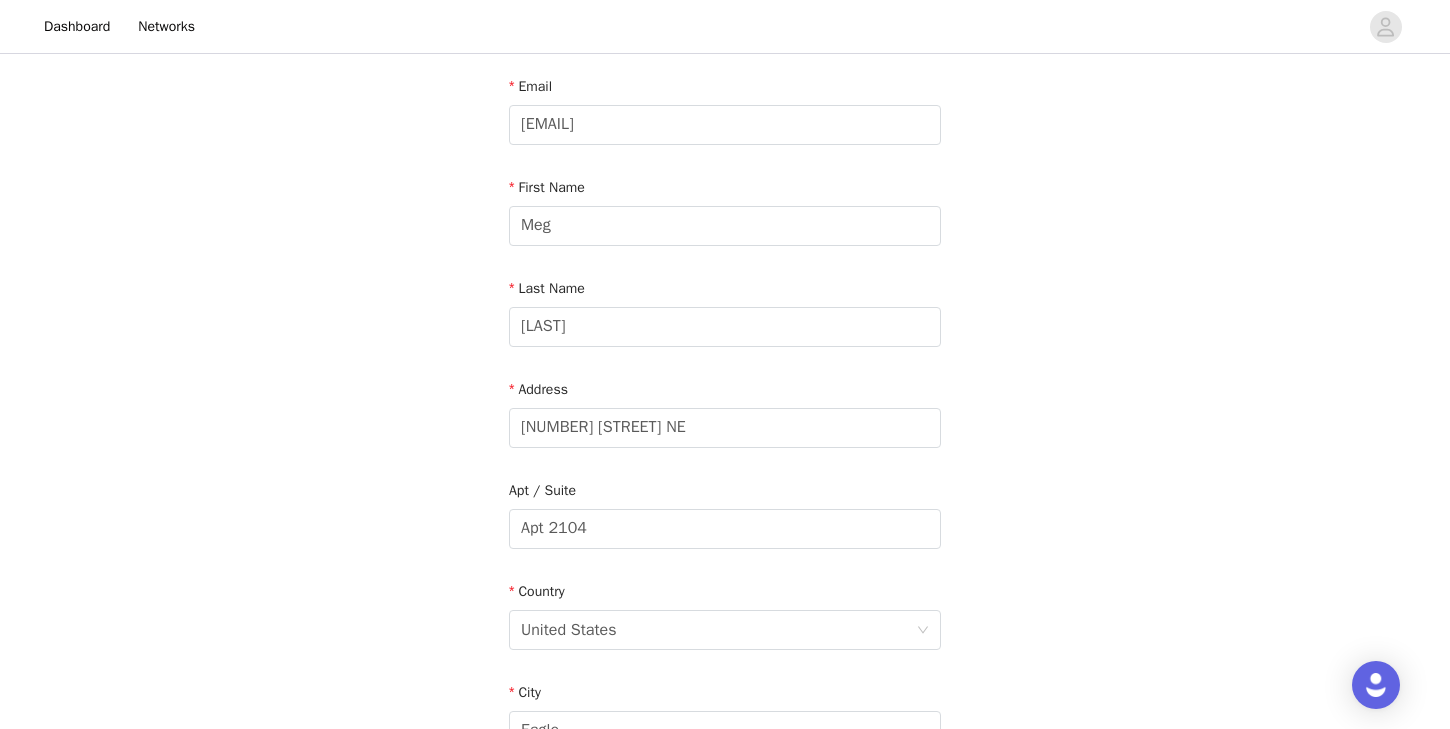 click on "STEP 4 OF 4
Shipping Information
Email [EMAIL]   First Name [FIRST]   Last Name [LAST]   Address [NUMBER] [STREET]   Apt / Suite Apt 2104   Country
United States
City [CITY]   State
[STATE]
Zipcode [ZIPCODE]   Phone Number [PHONE]" at bounding box center (725, 569) 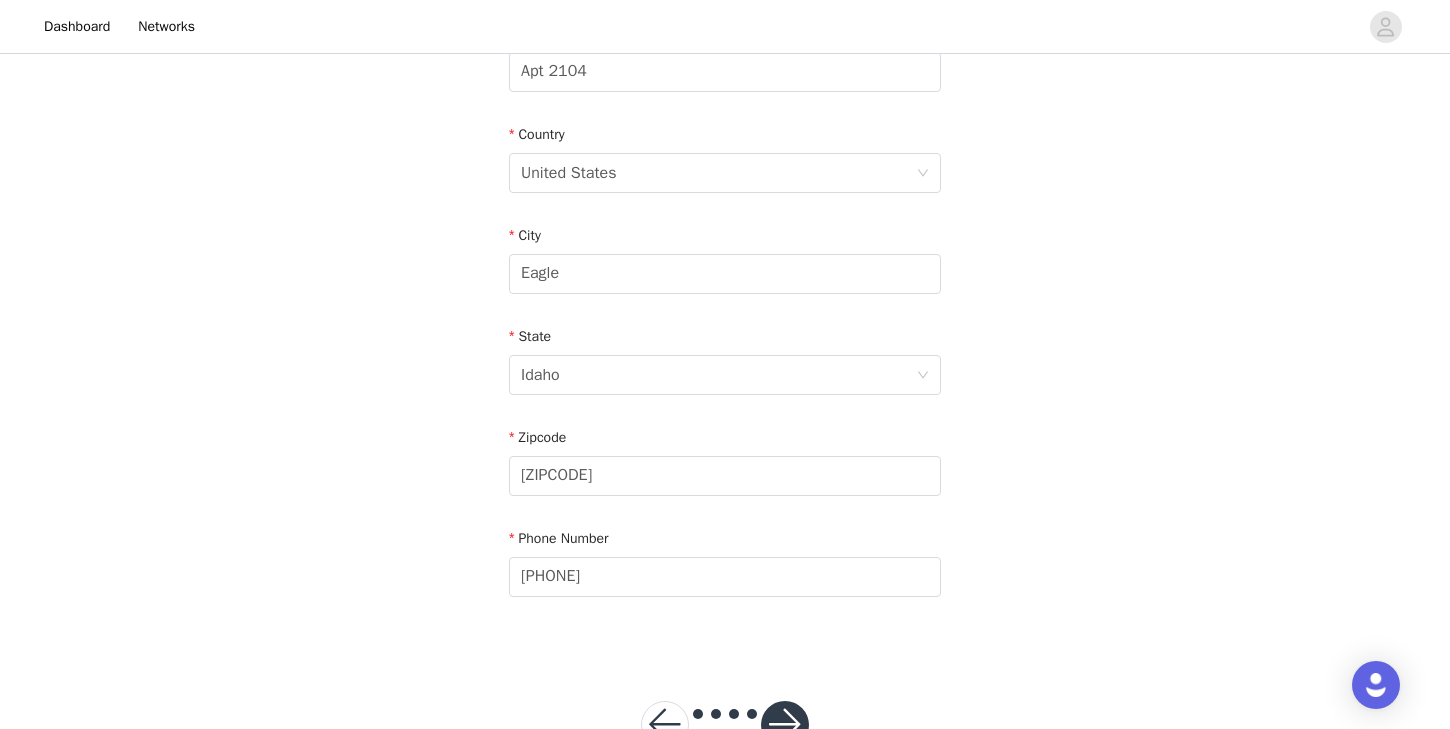 scroll, scrollTop: 565, scrollLeft: 0, axis: vertical 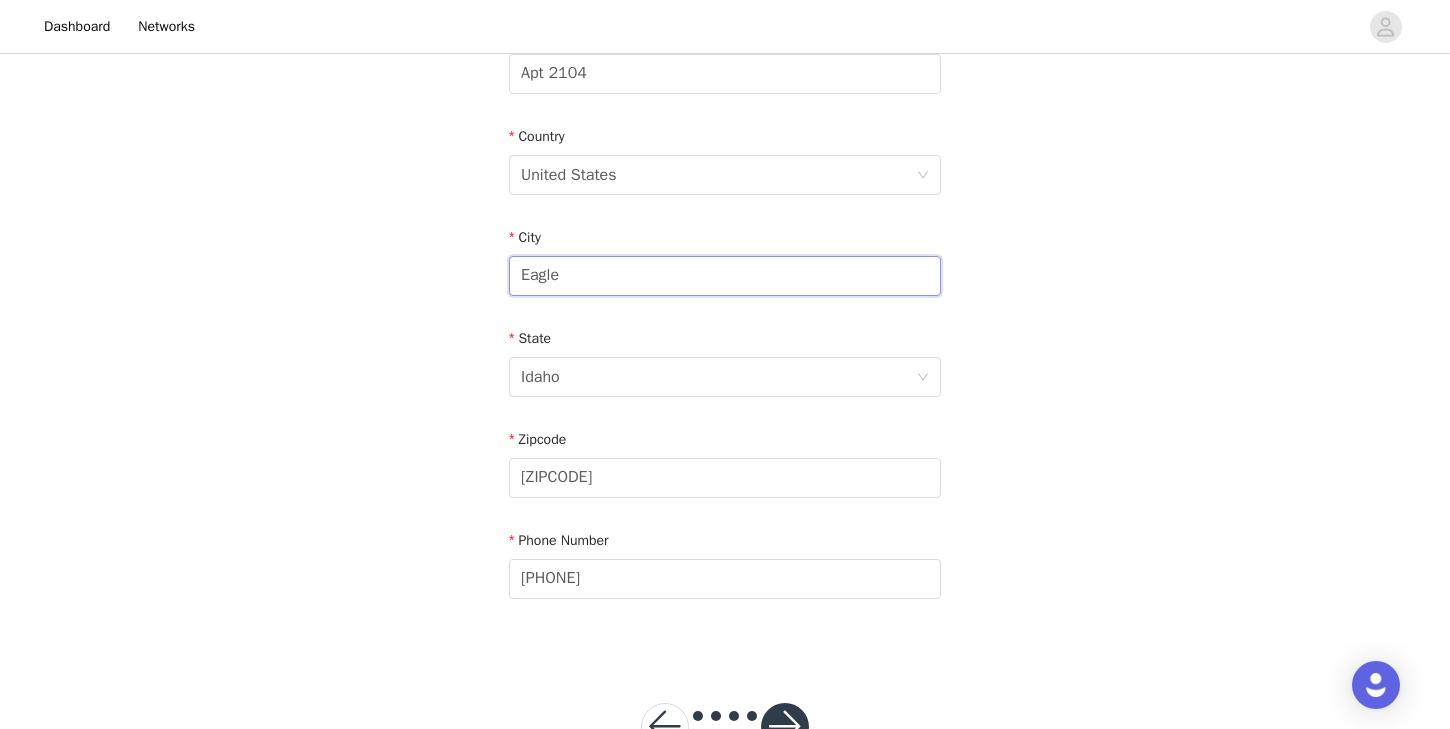 click on "Eagle" at bounding box center (725, 276) 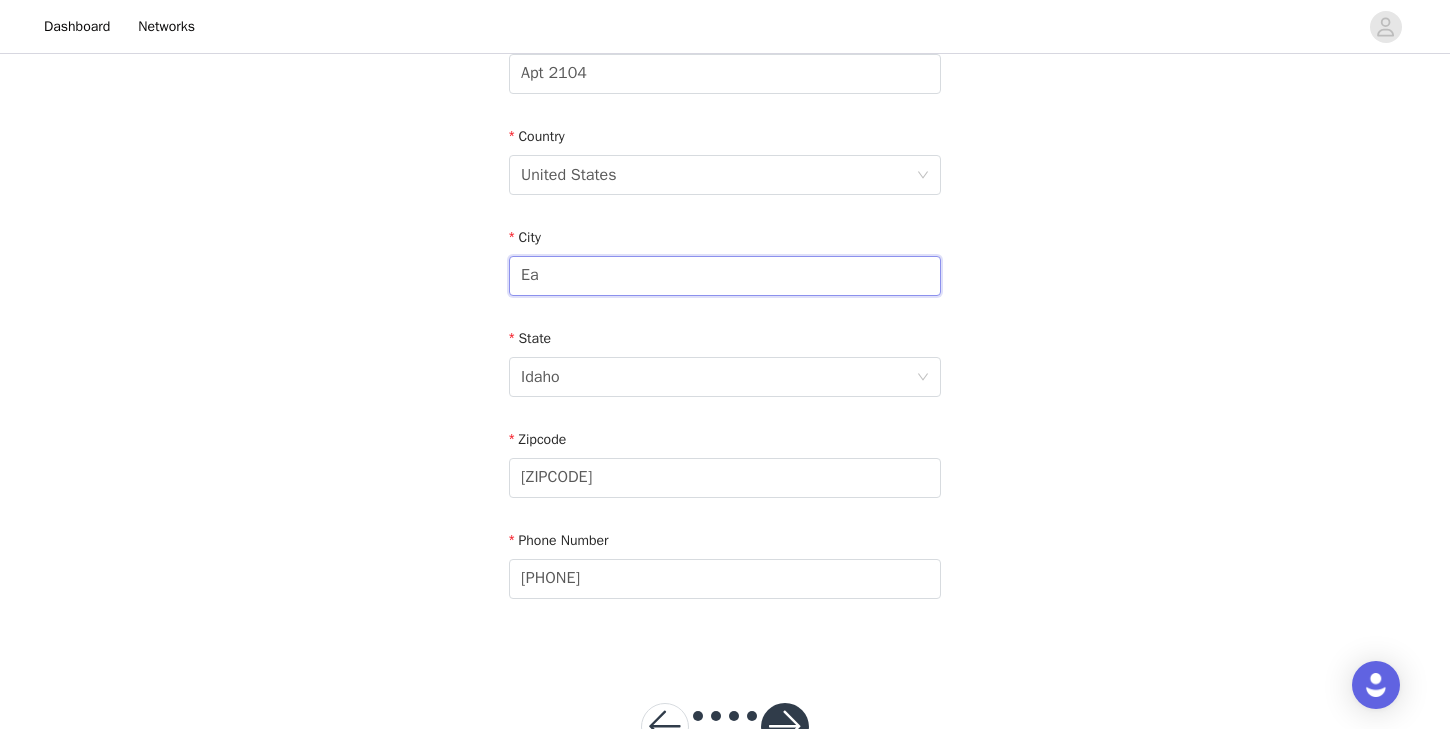 type on "E" 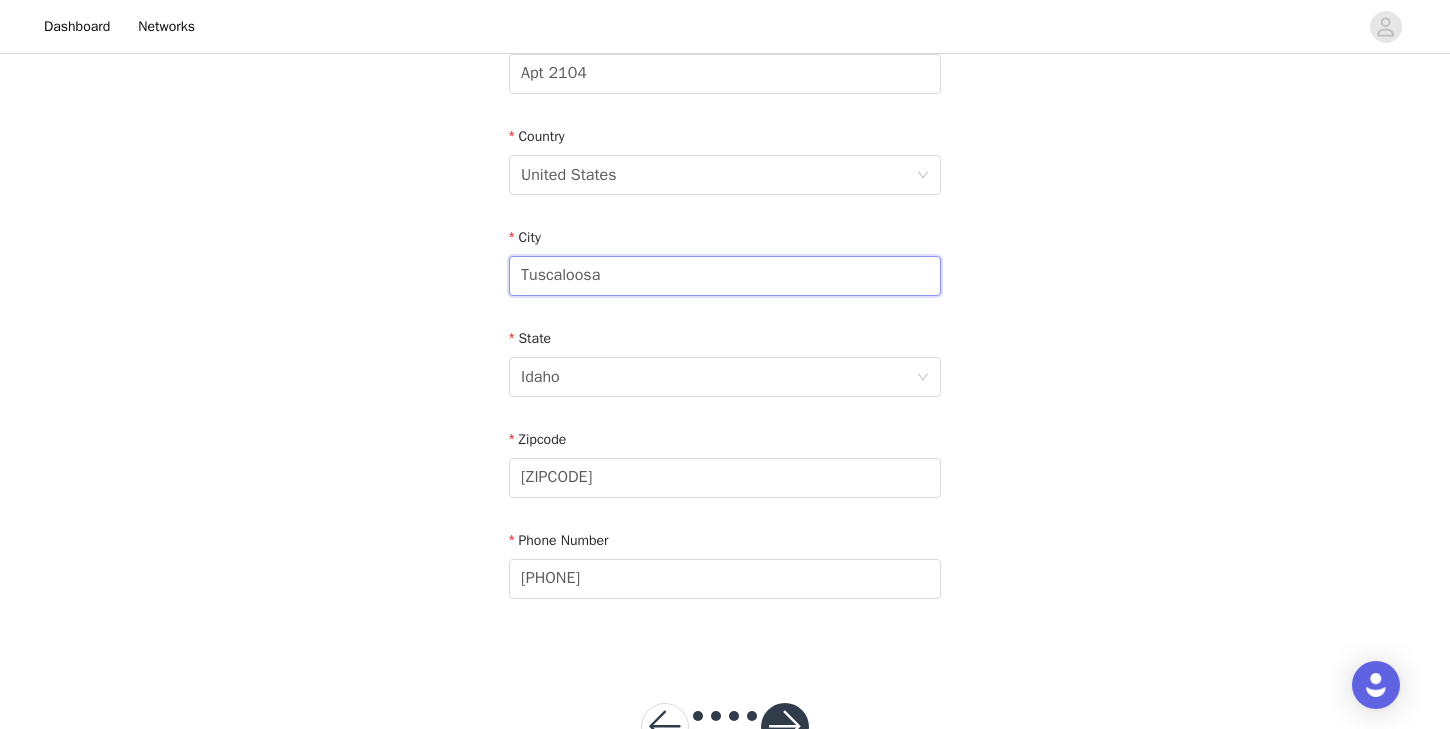 type on "Tuscaloosa" 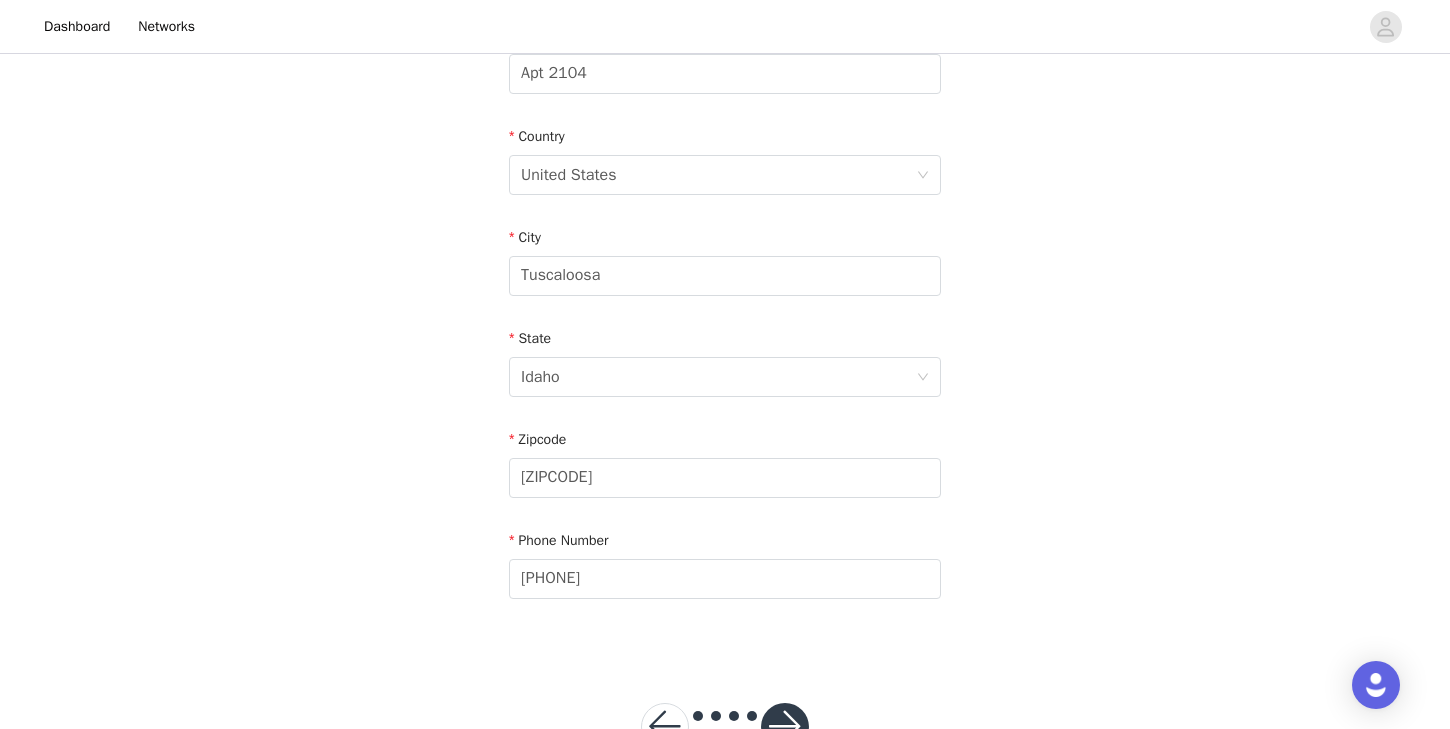 click on "State" at bounding box center (725, 342) 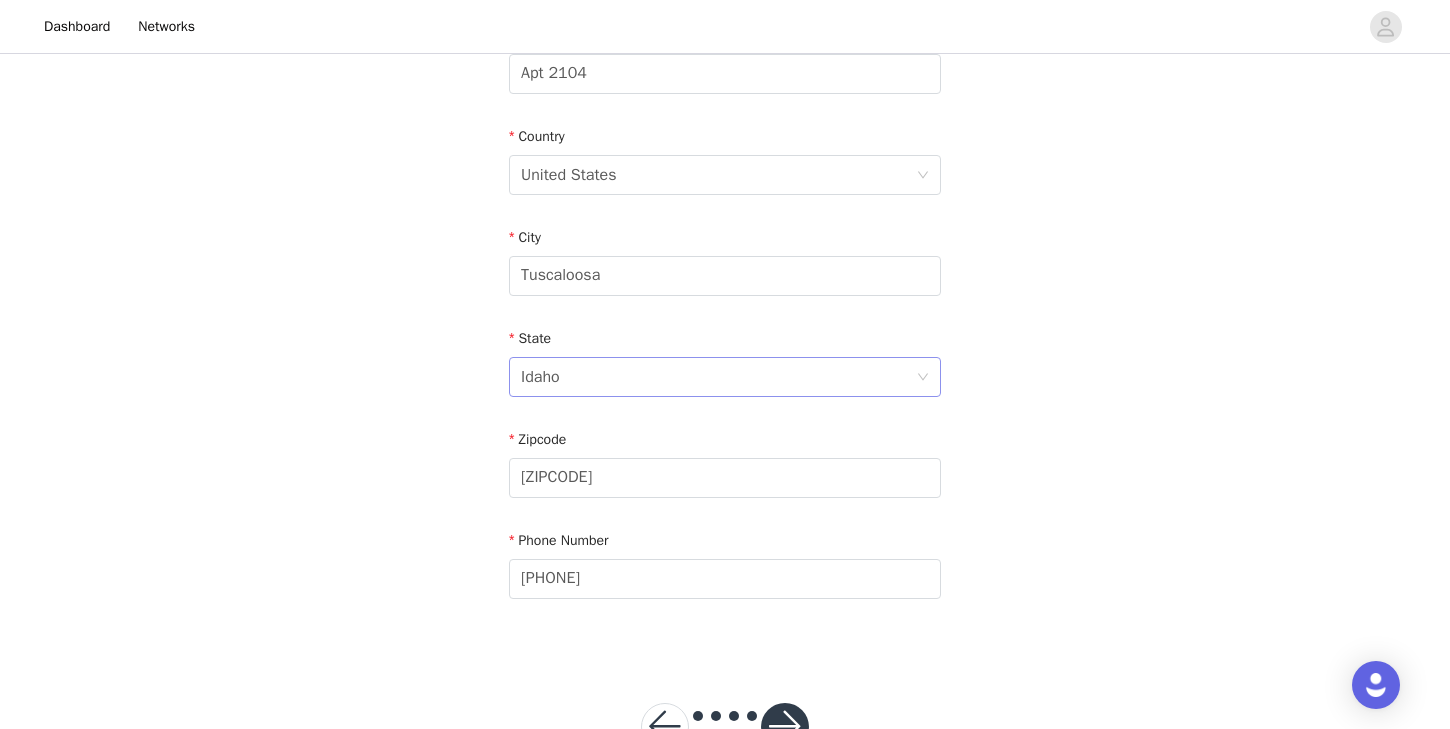 click on "Idaho" at bounding box center [718, 377] 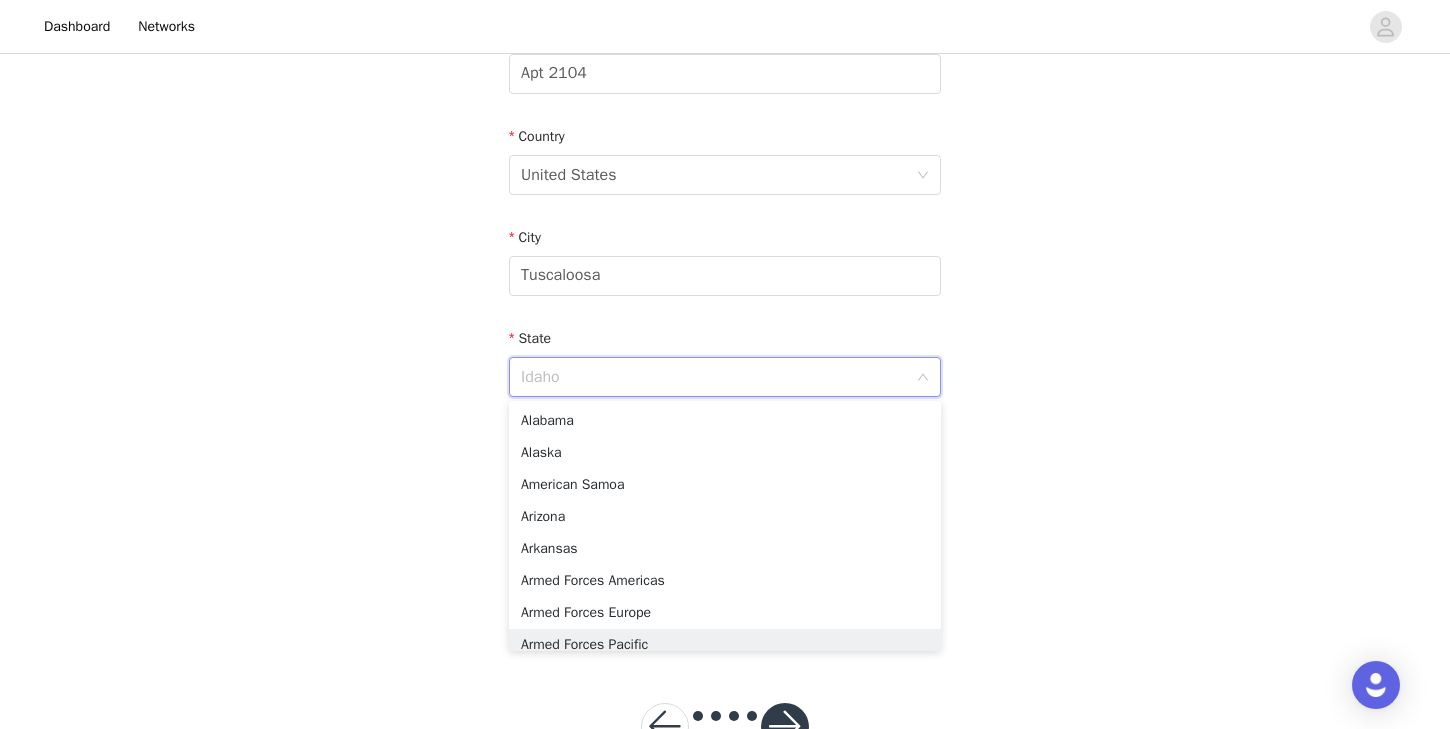 scroll, scrollTop: 1, scrollLeft: 0, axis: vertical 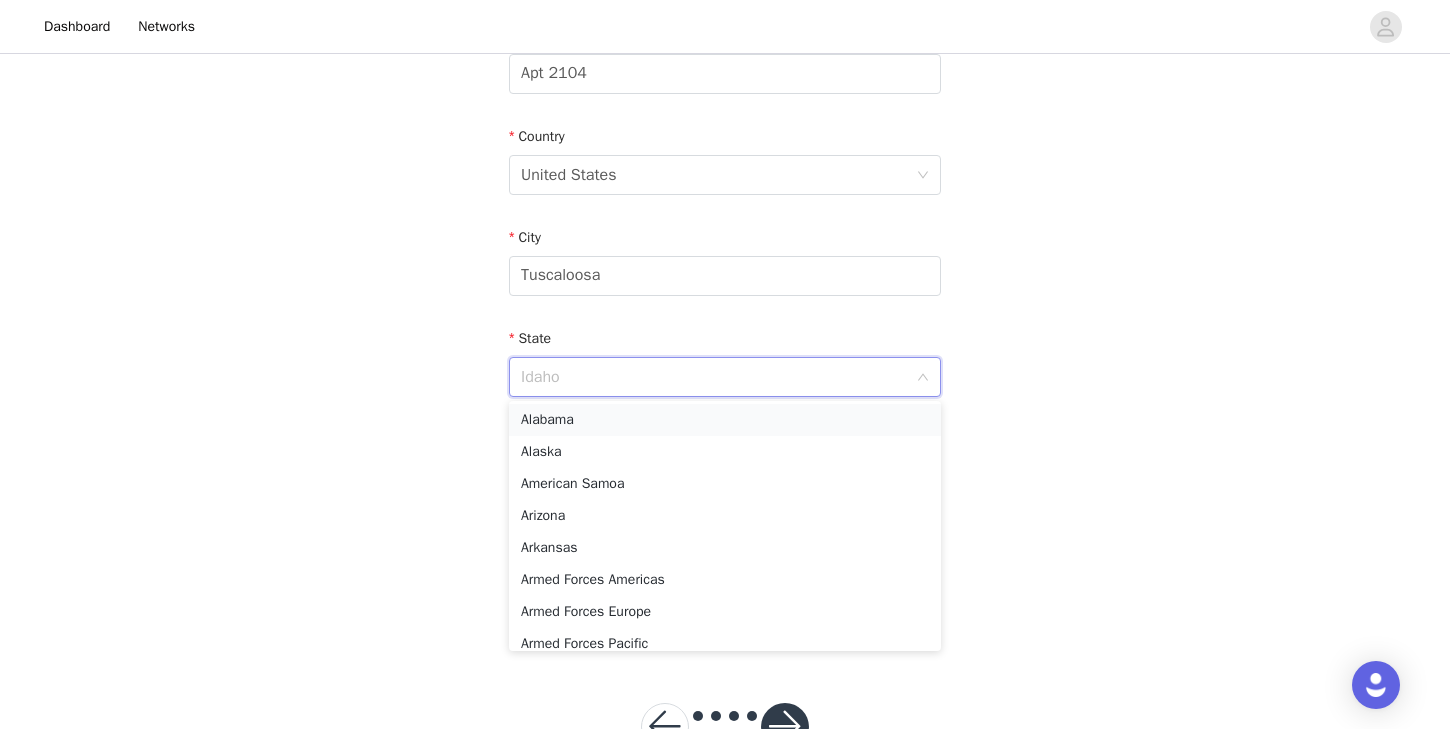 click on "Alabama" at bounding box center [725, 420] 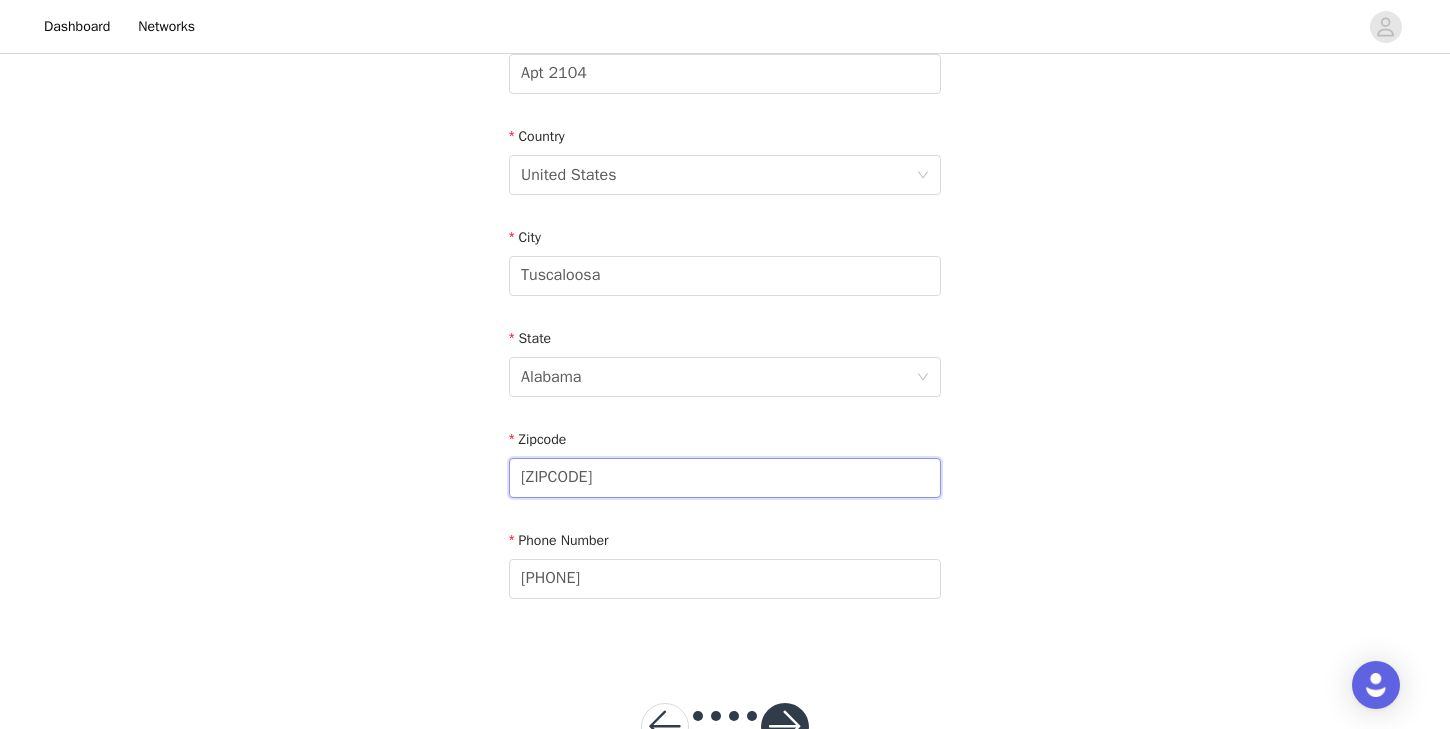 click on "[ZIPCODE]" at bounding box center (725, 478) 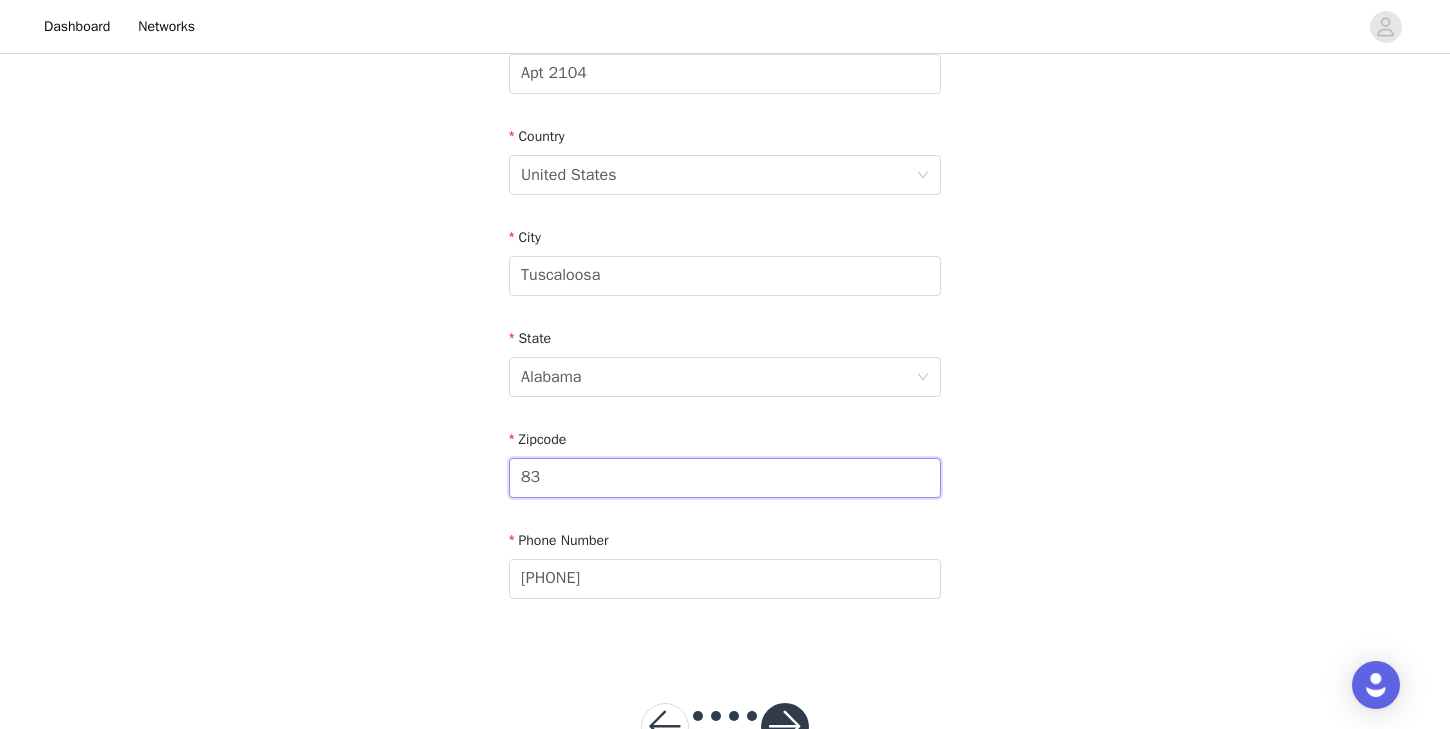 type on "8" 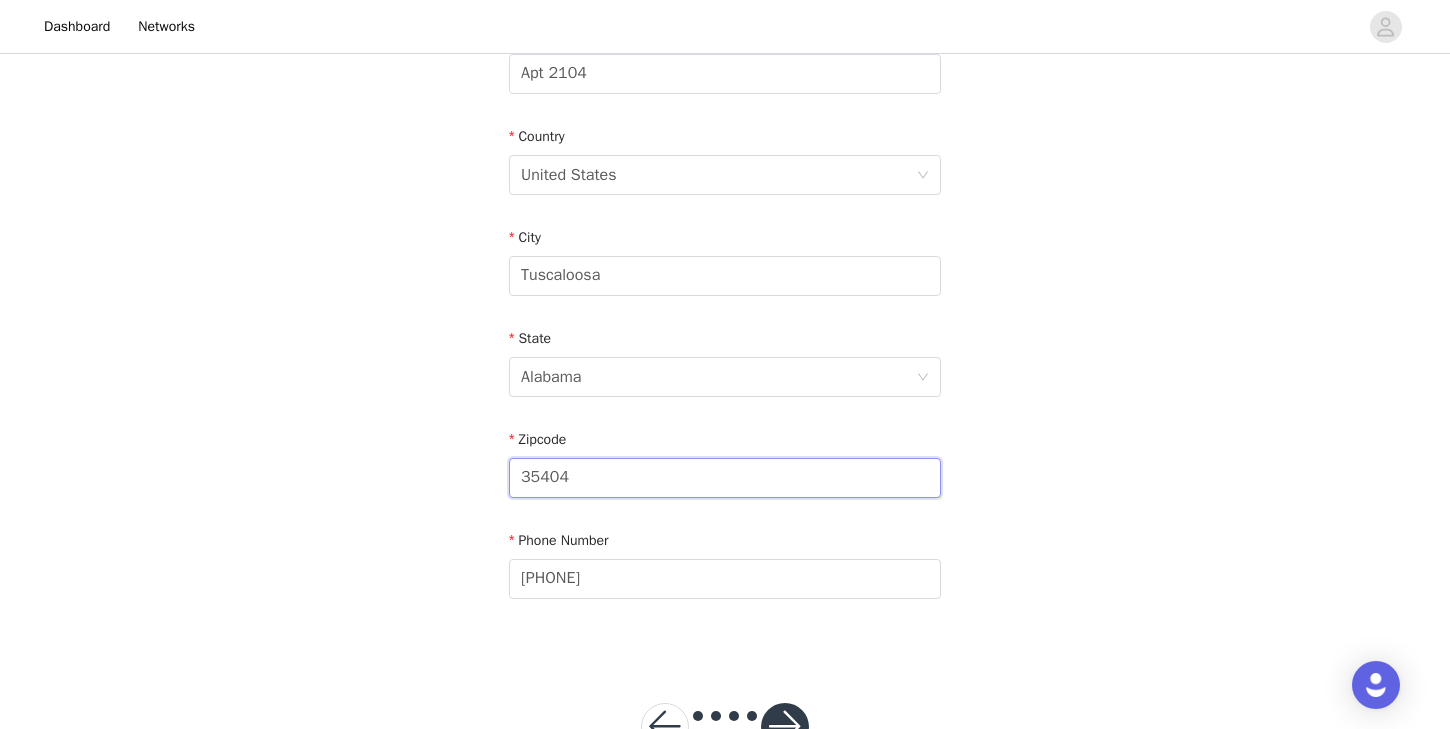 type on "35404" 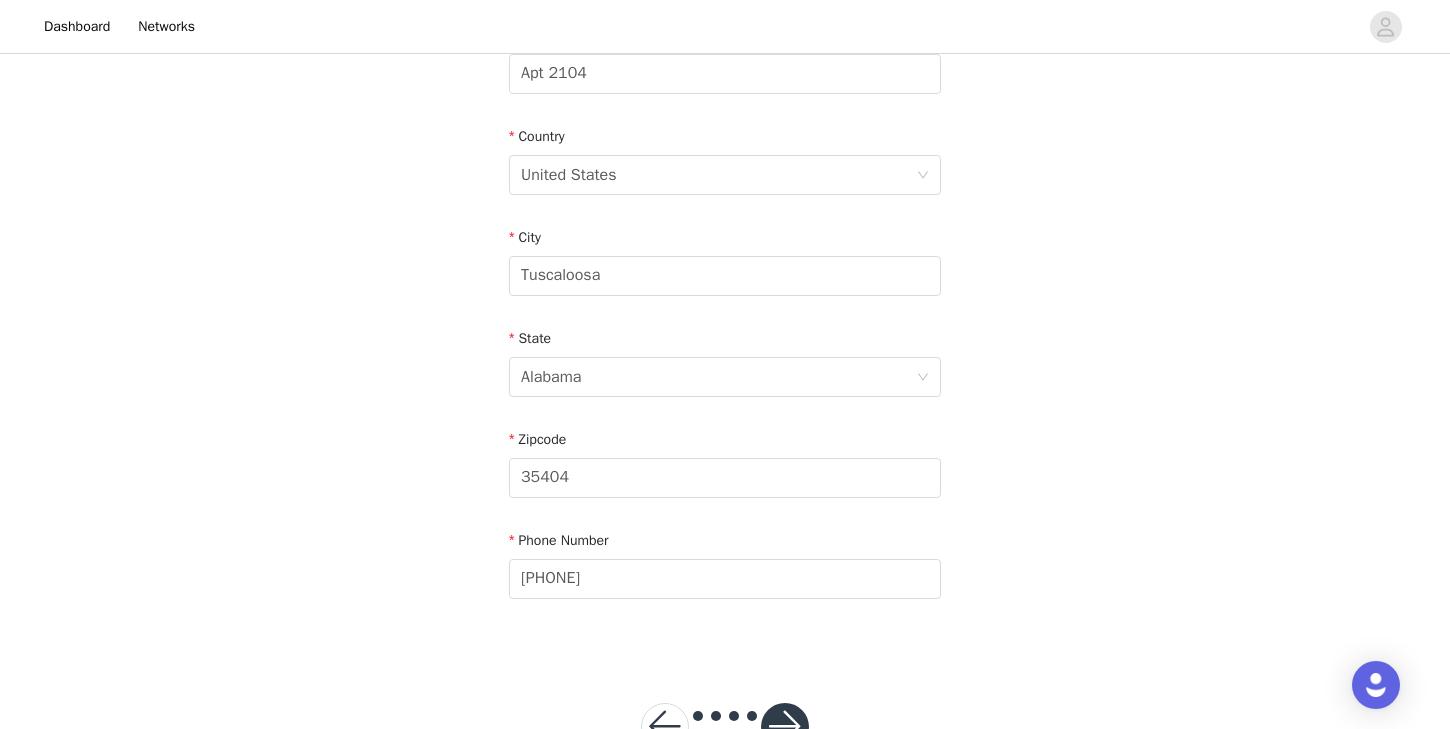 click on "STEP 4 OF 4
Shipping Information
Email [EMAIL]   First Name [FIRST]   Last Name [LAST]   Address [NUMBER] [STREET]   Apt / Suite Apt 2104   Country
United States
City [CITY]   State
[STATE]
Zipcode [ZIPCODE]   Phone Number [PHONE]" at bounding box center [725, 74] 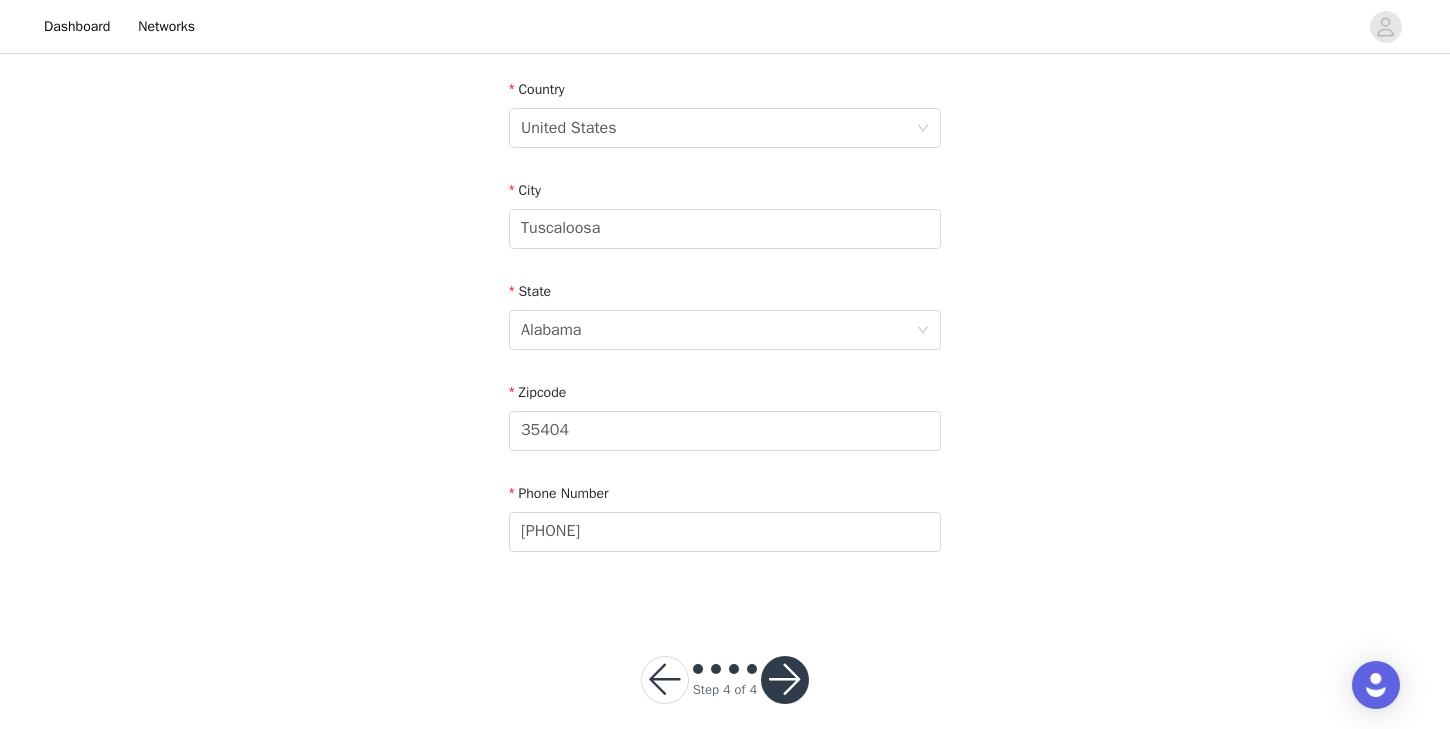 scroll, scrollTop: 634, scrollLeft: 0, axis: vertical 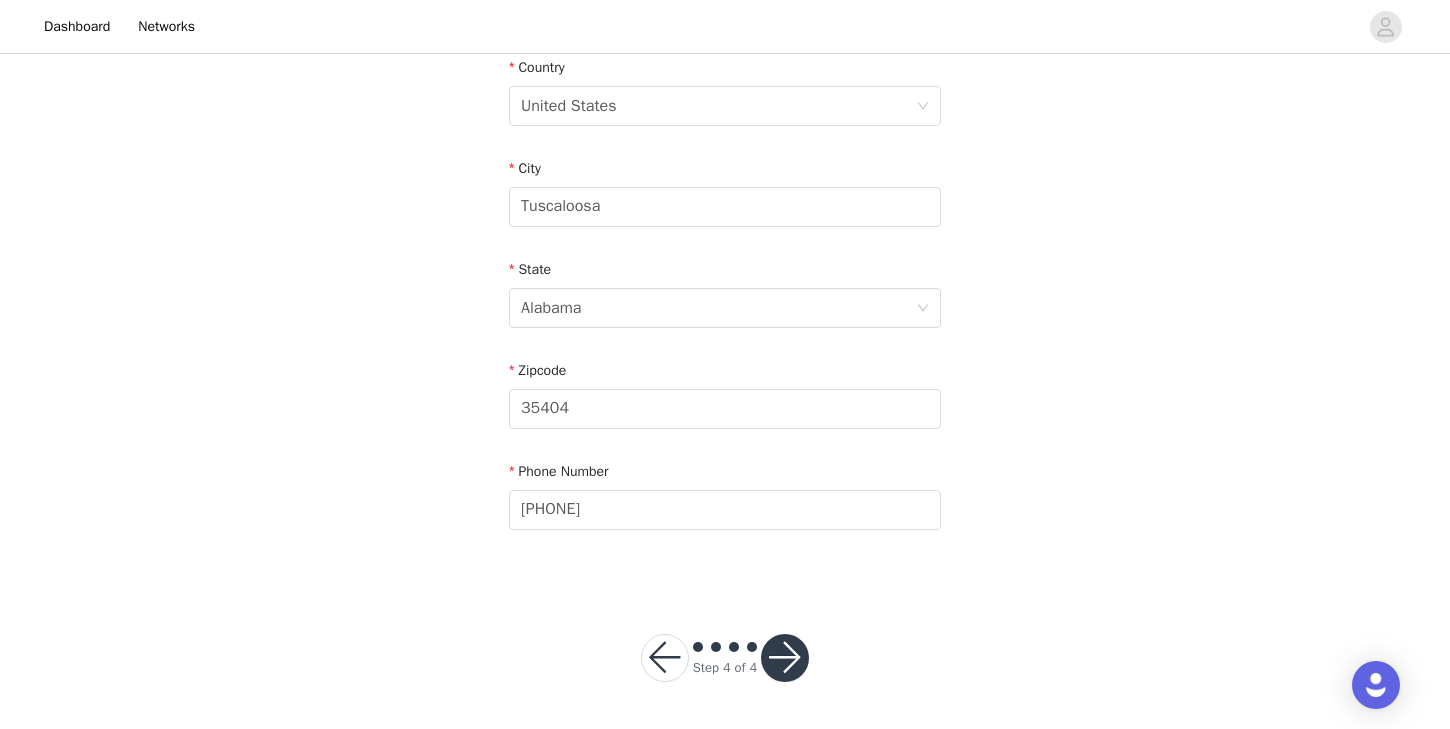 click at bounding box center [785, 658] 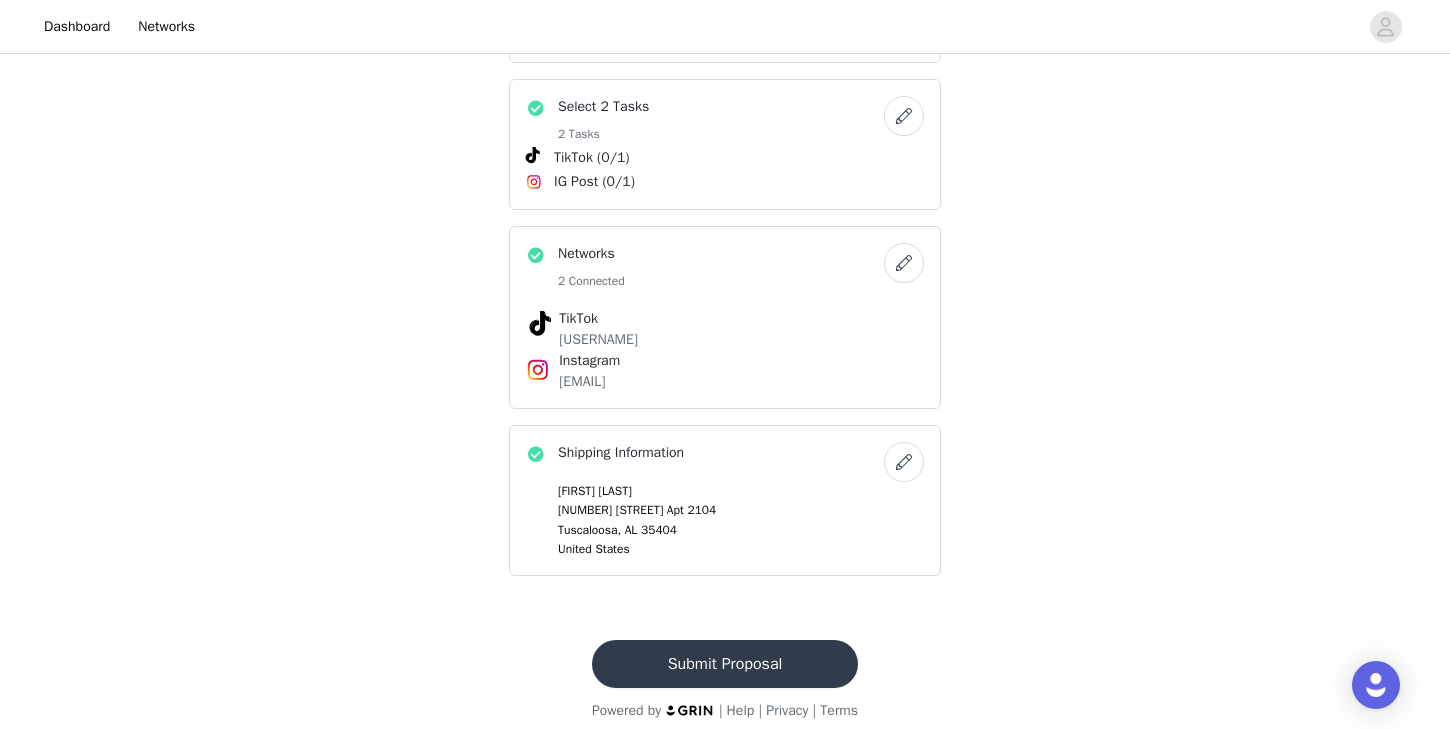 scroll, scrollTop: 1108, scrollLeft: 0, axis: vertical 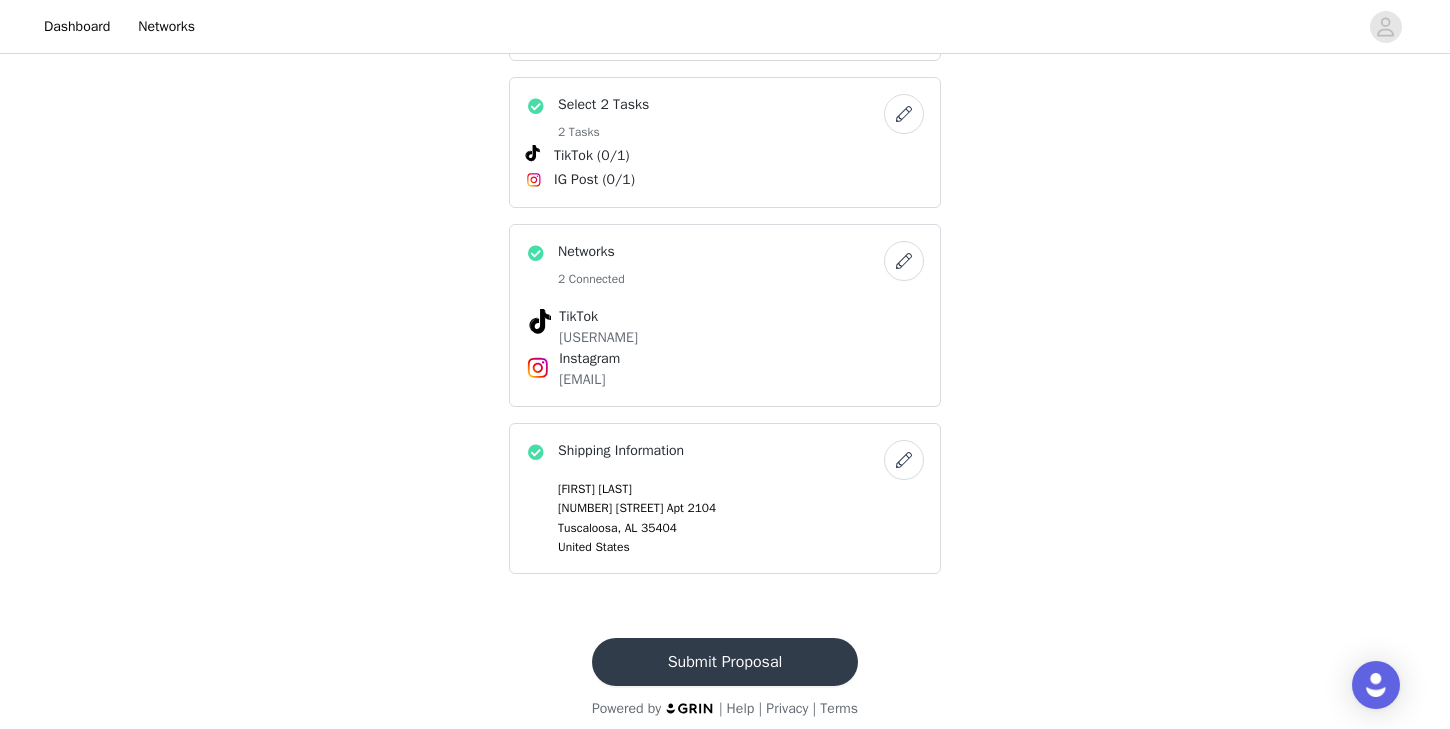 click on "Submit Proposal" at bounding box center (725, 662) 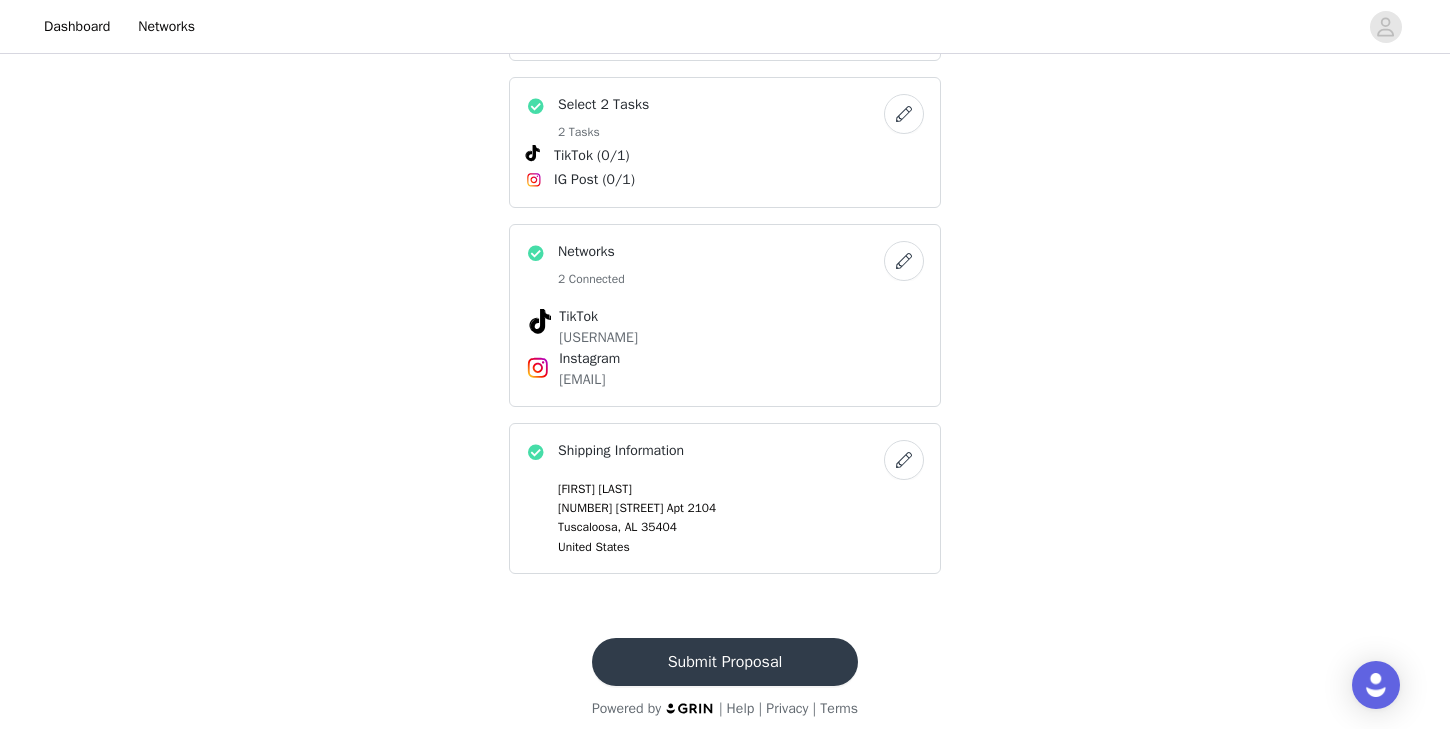 scroll, scrollTop: 0, scrollLeft: 0, axis: both 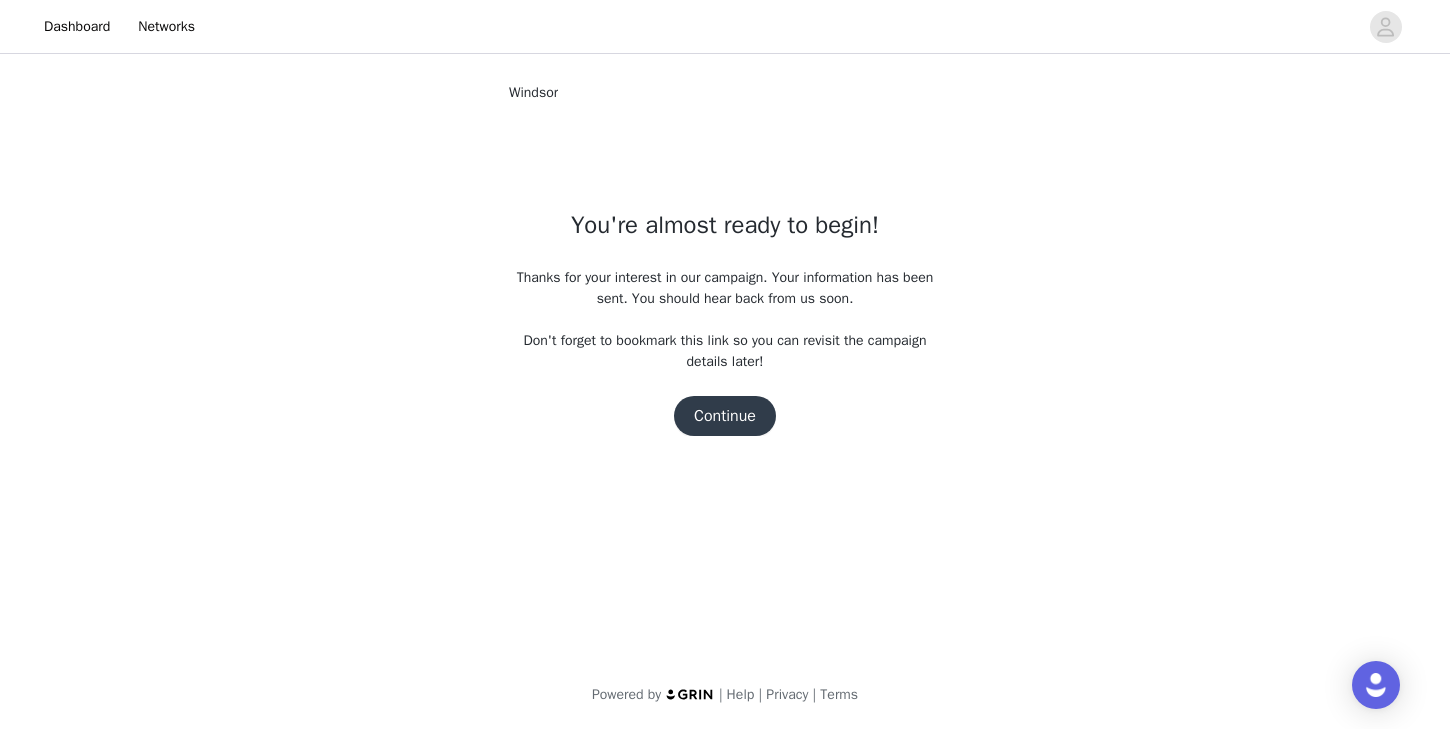 click on "Continue" at bounding box center [725, 416] 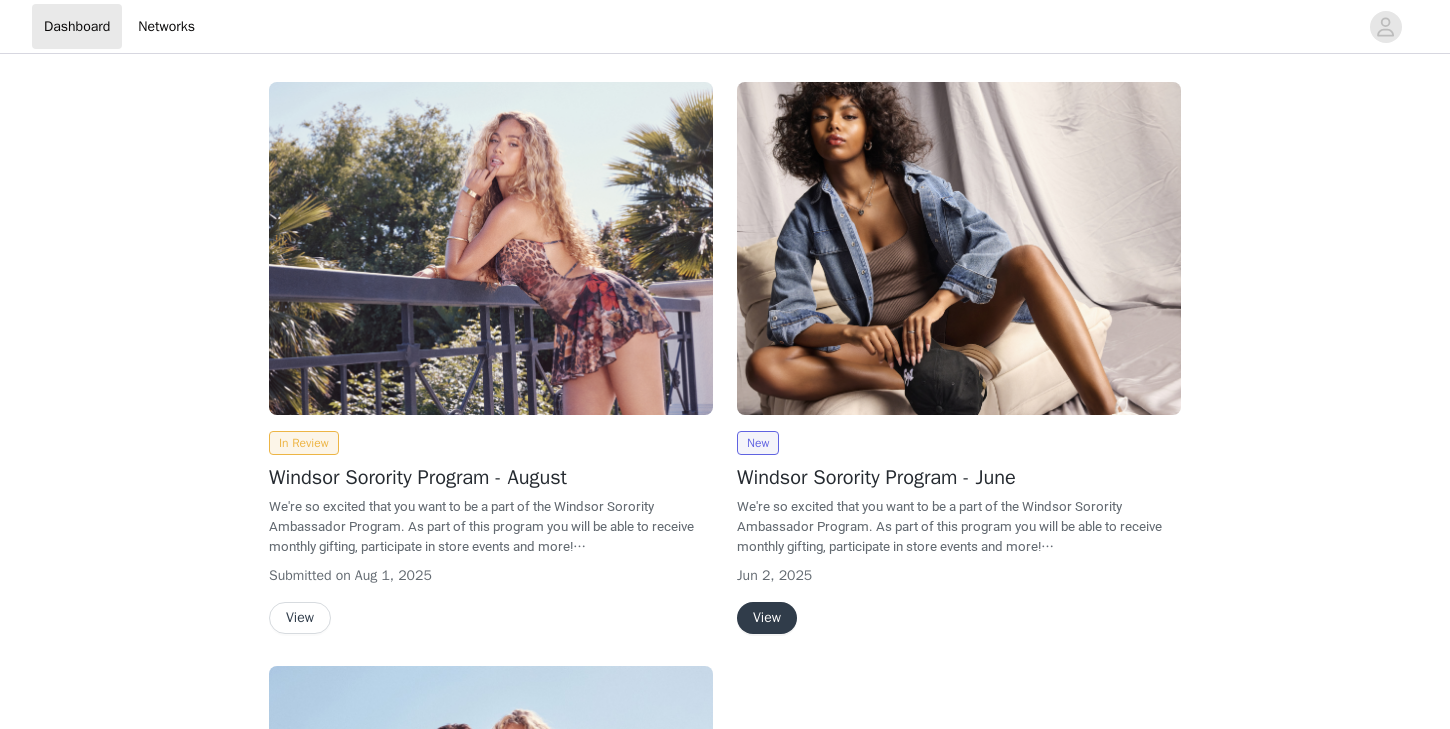 scroll, scrollTop: 0, scrollLeft: 0, axis: both 